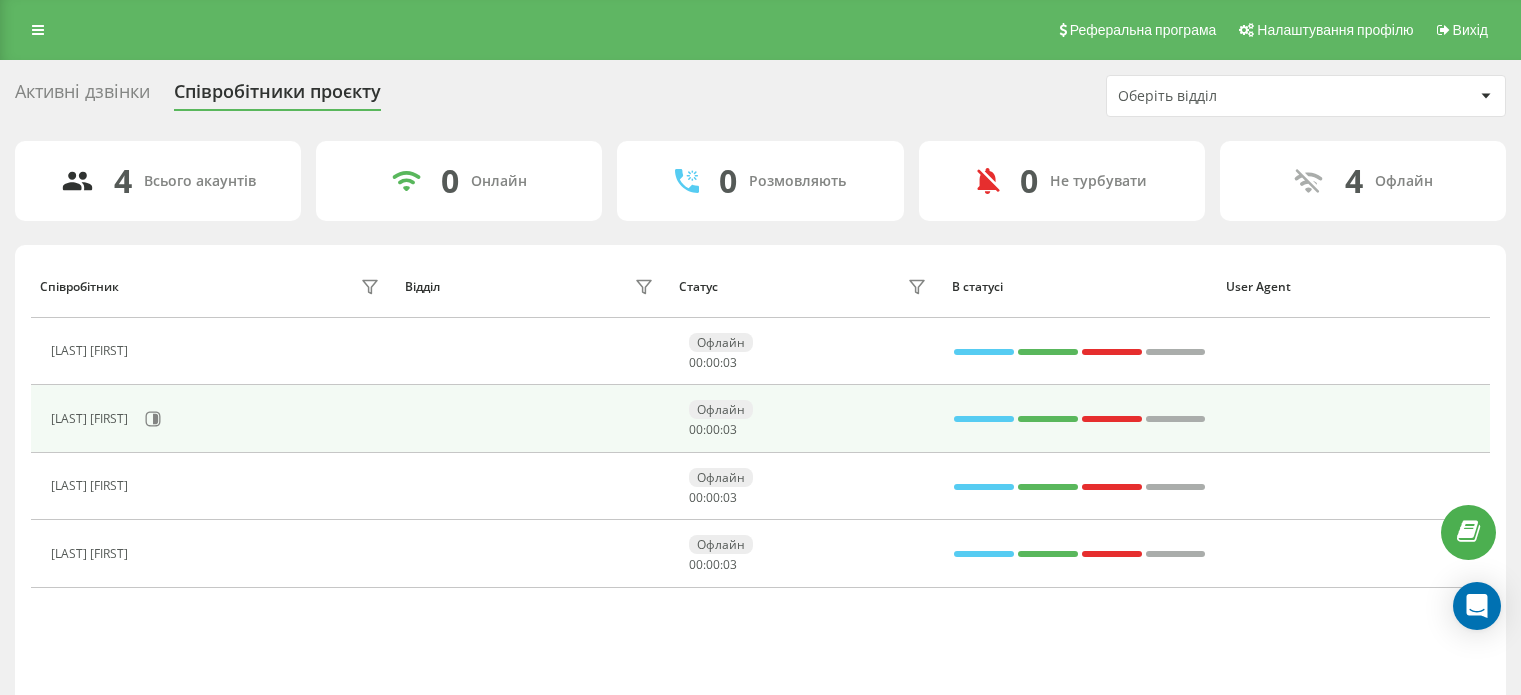 scroll, scrollTop: 76, scrollLeft: 0, axis: vertical 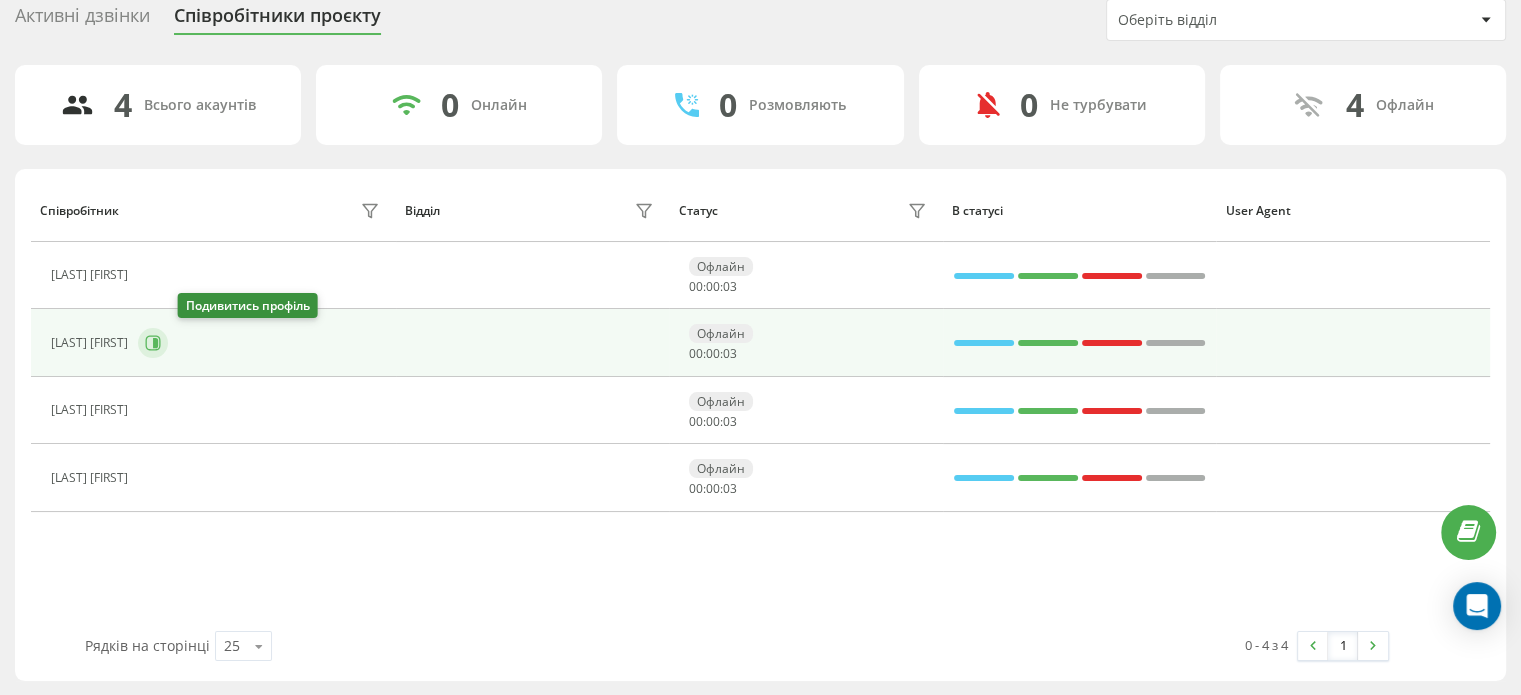 click 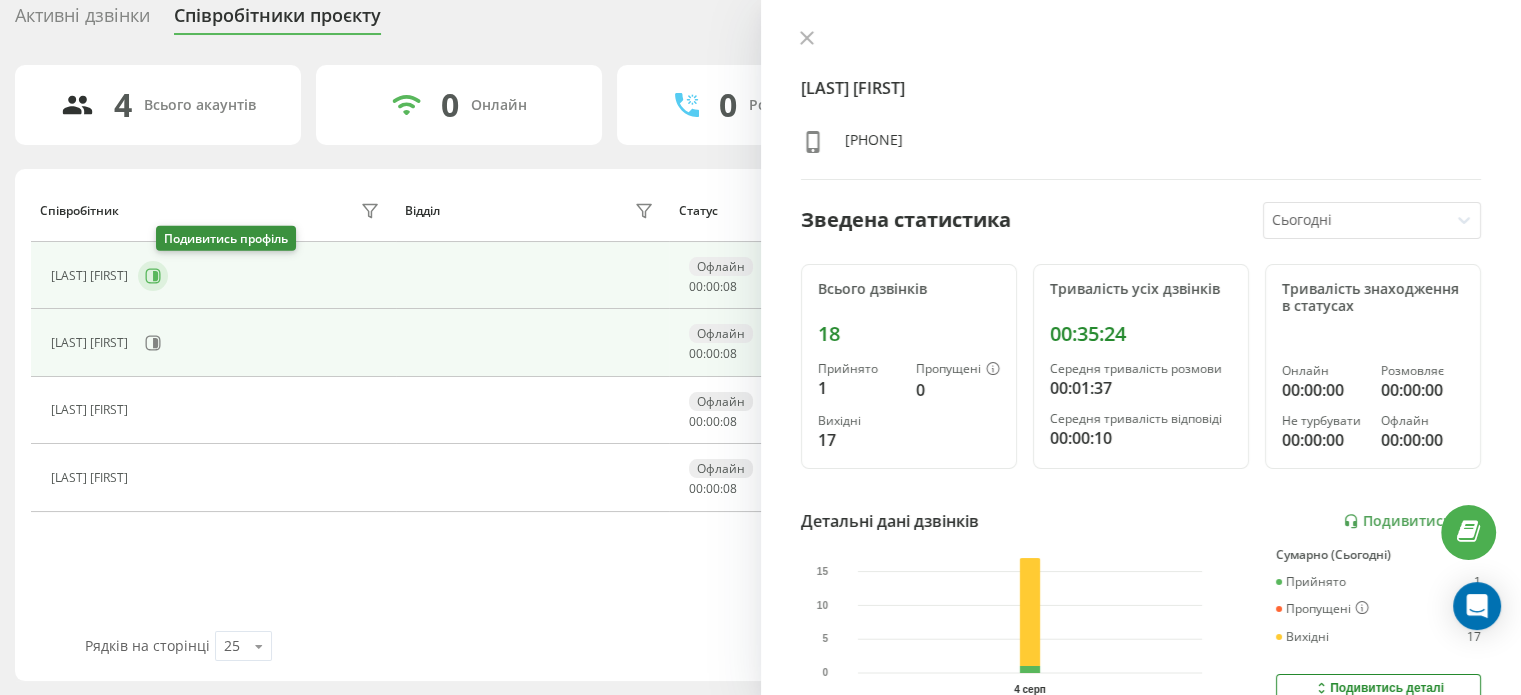 click 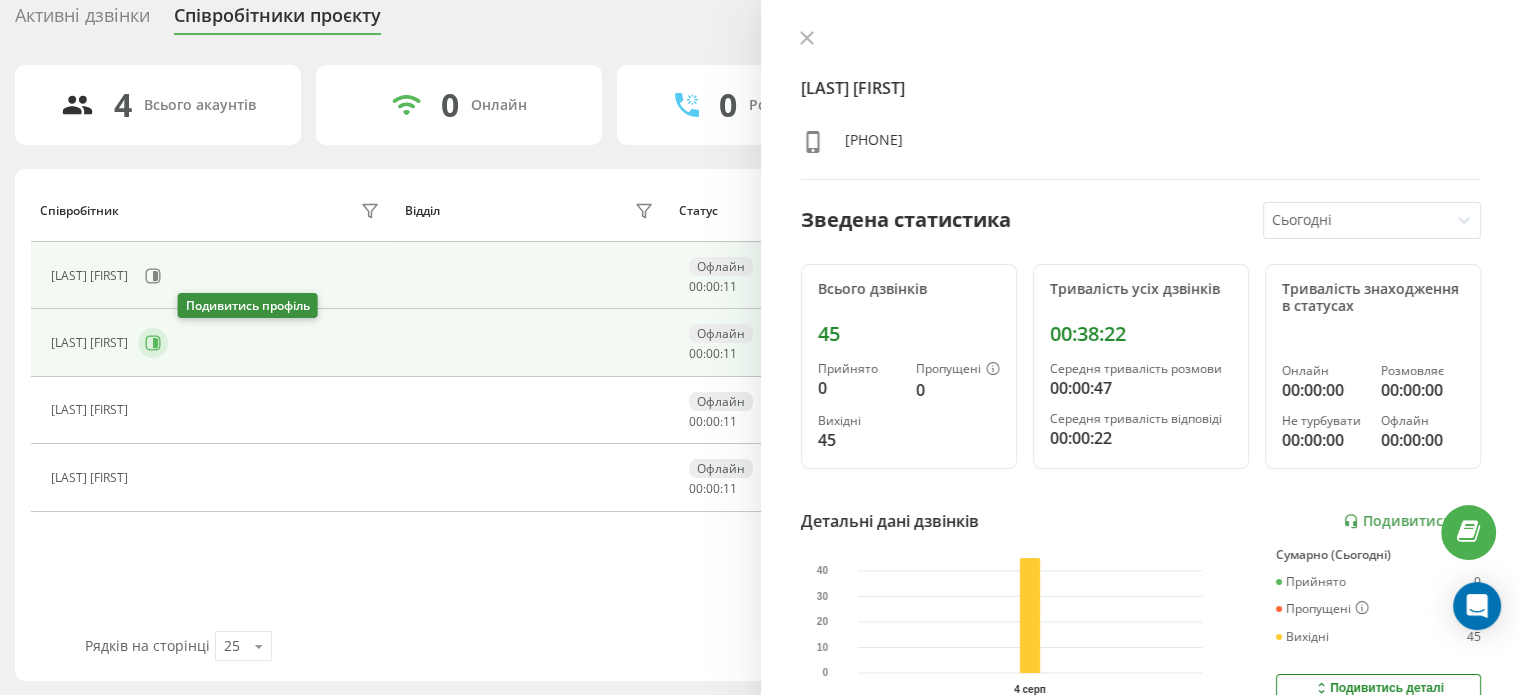 click 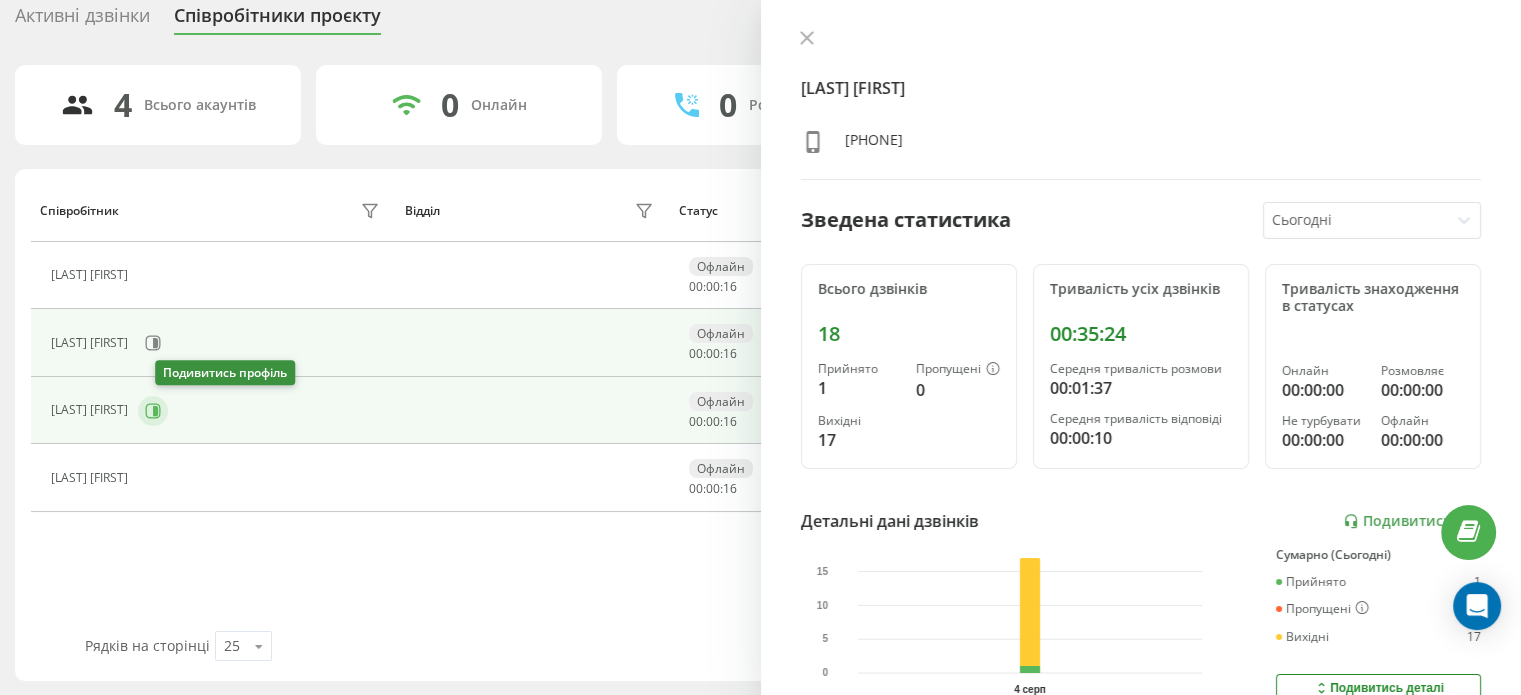 click at bounding box center [153, 411] 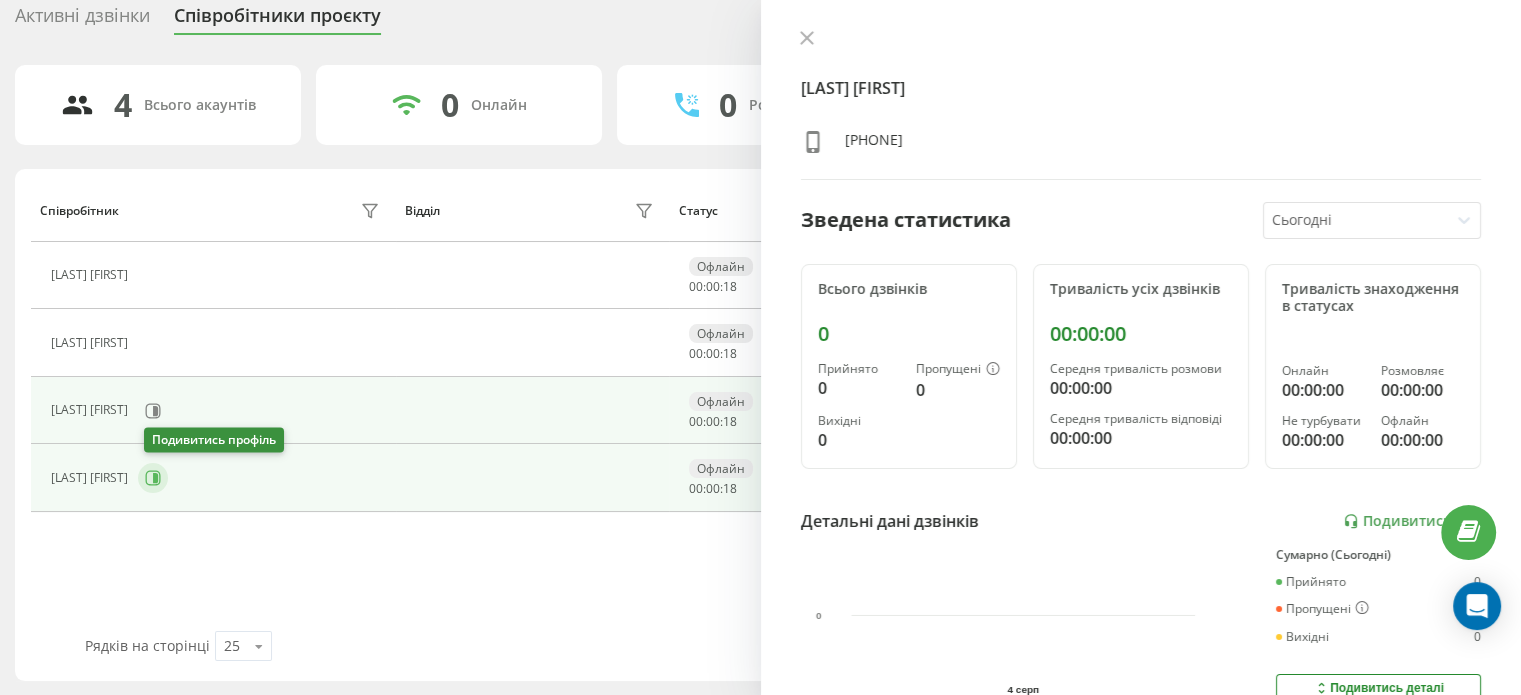 click at bounding box center (153, 478) 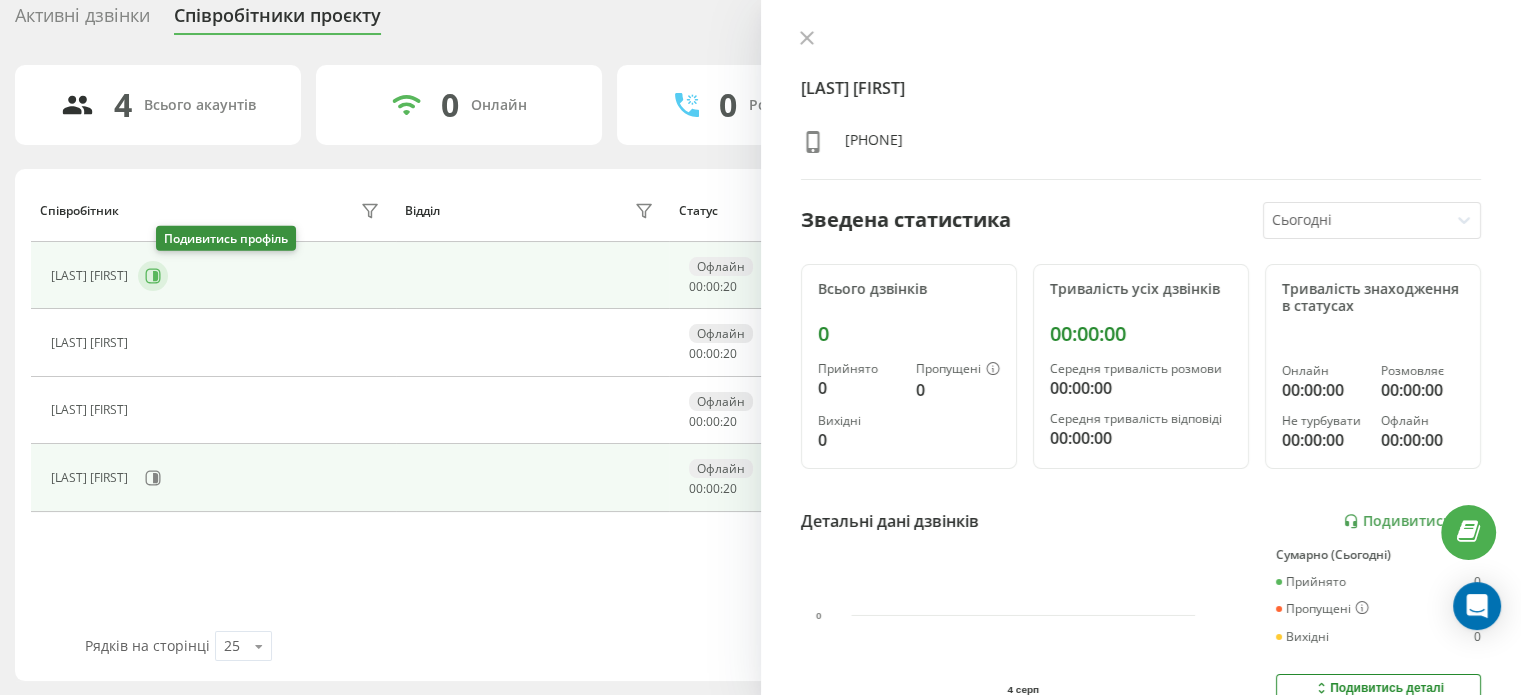 click at bounding box center [153, 276] 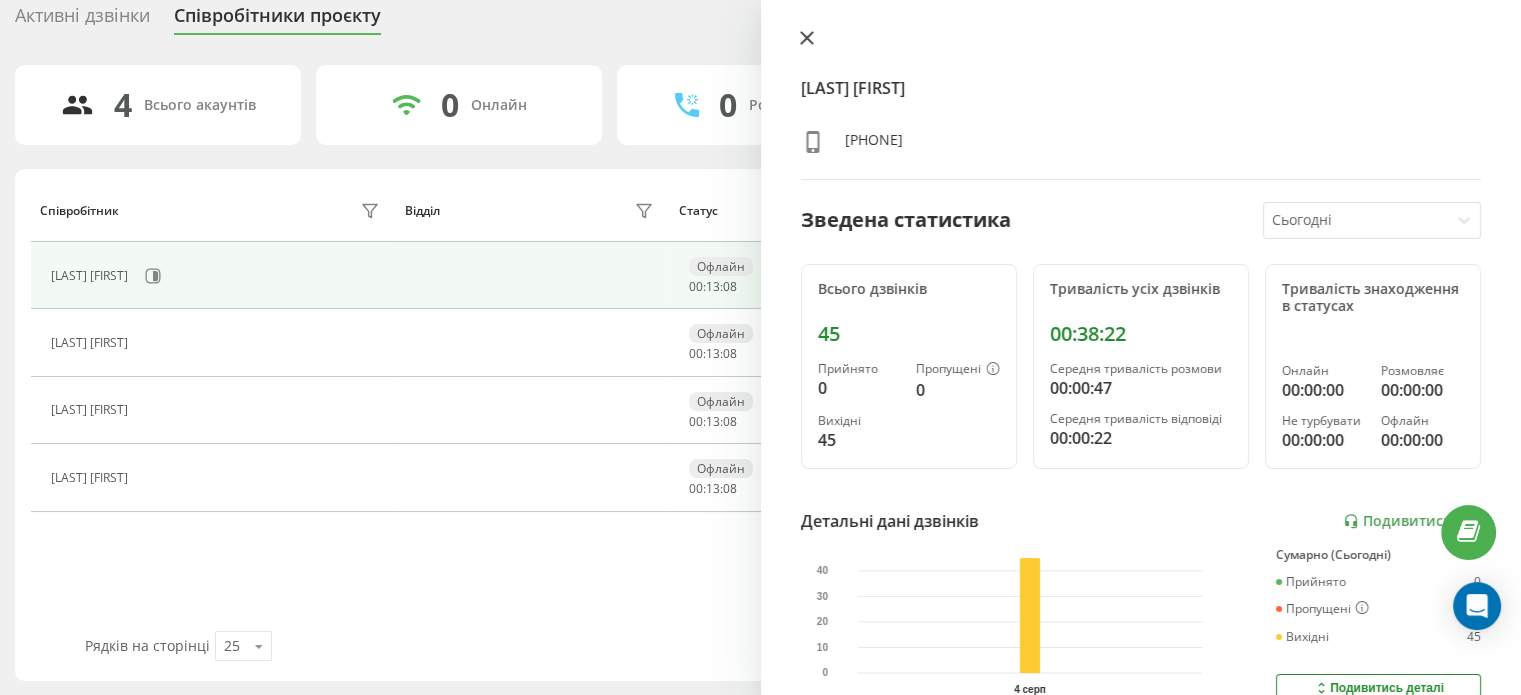 click 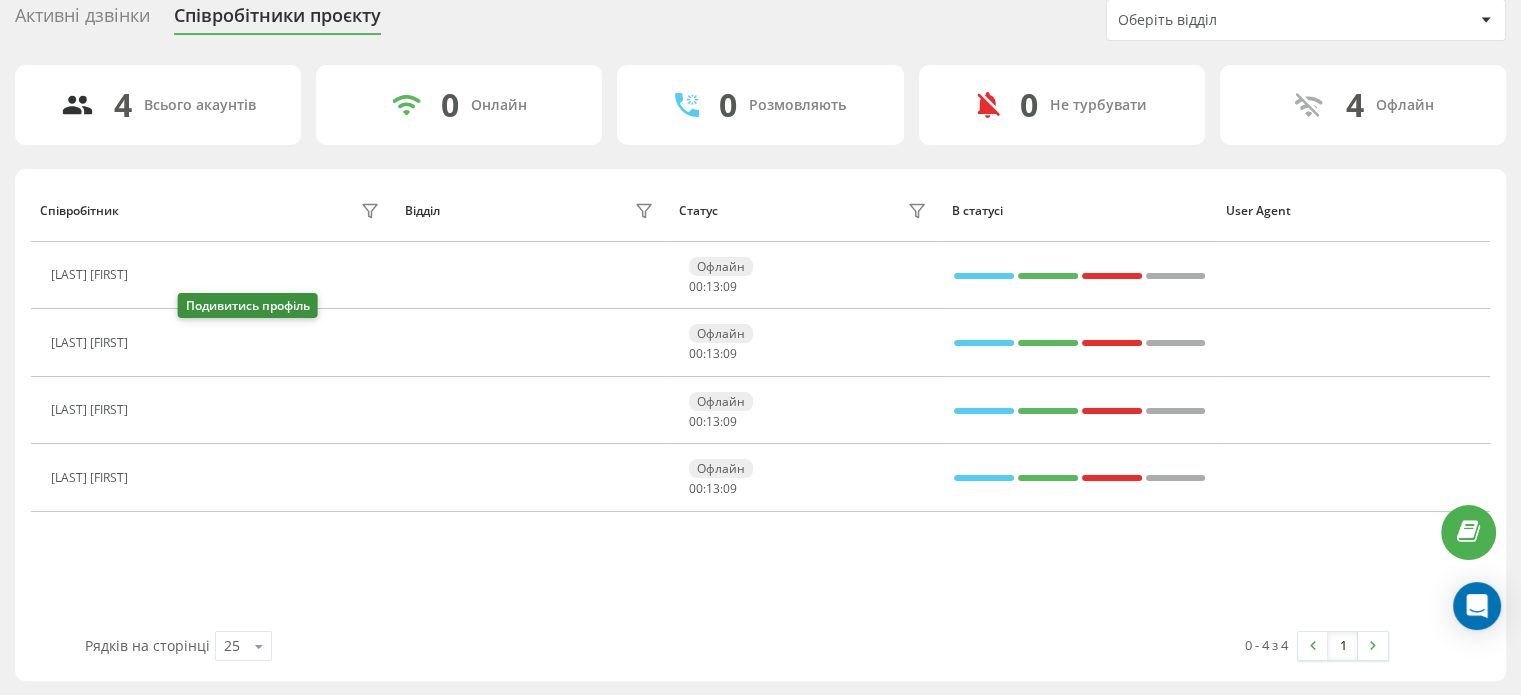 click at bounding box center [150, 345] 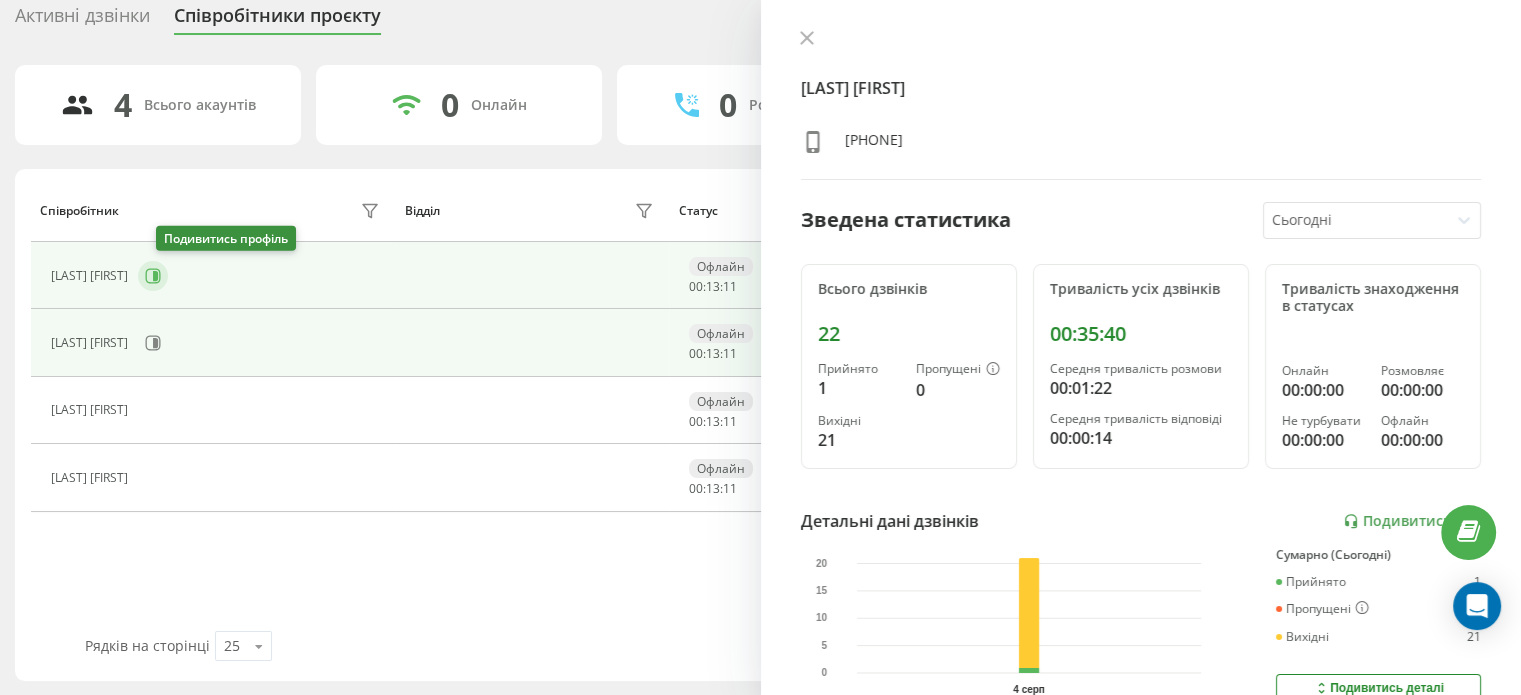 click 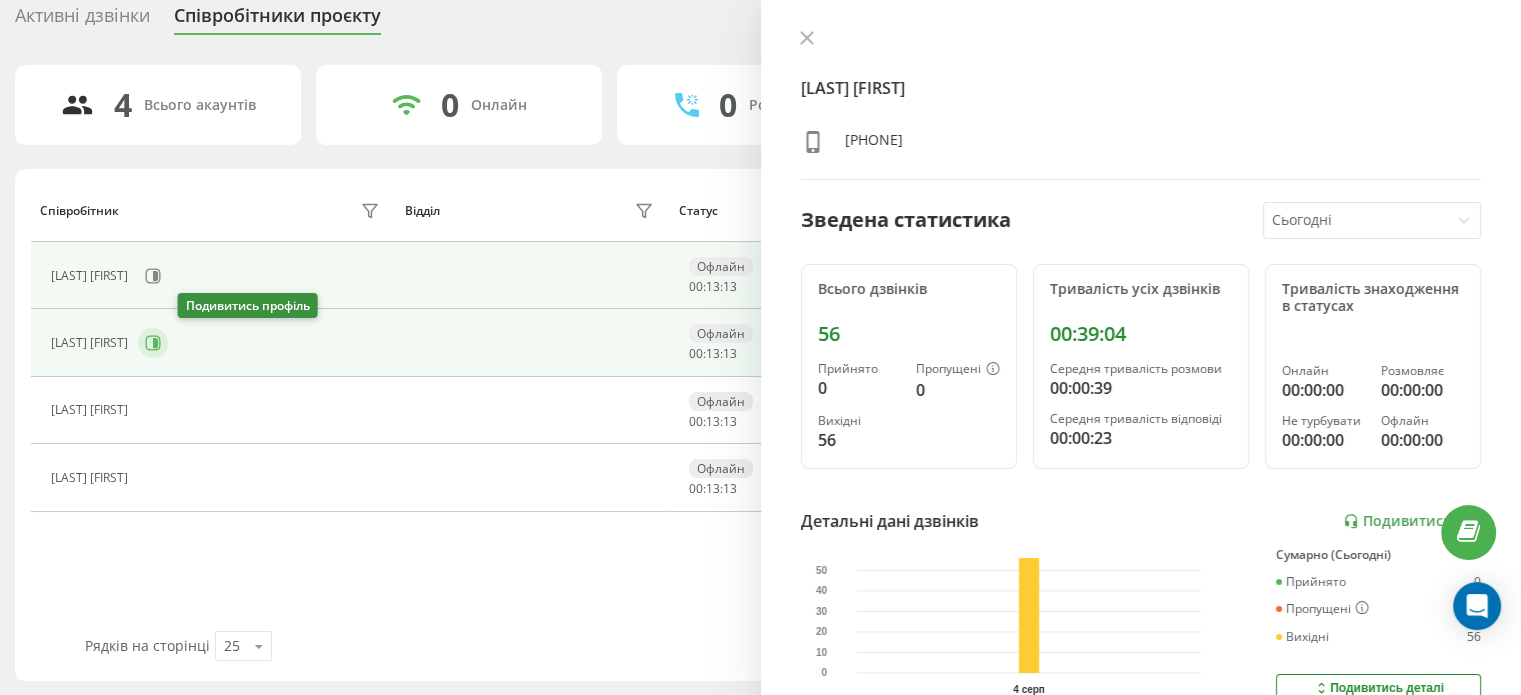 click 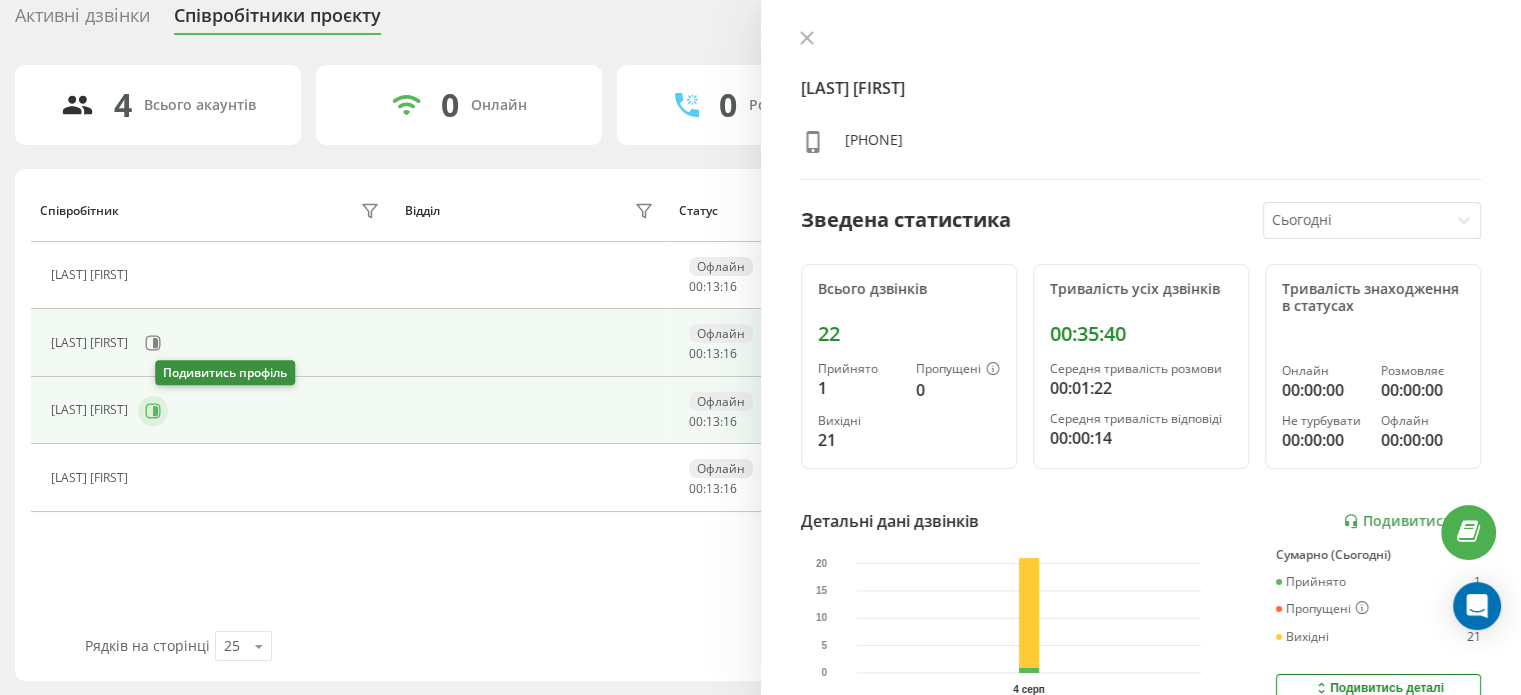 click at bounding box center (153, 411) 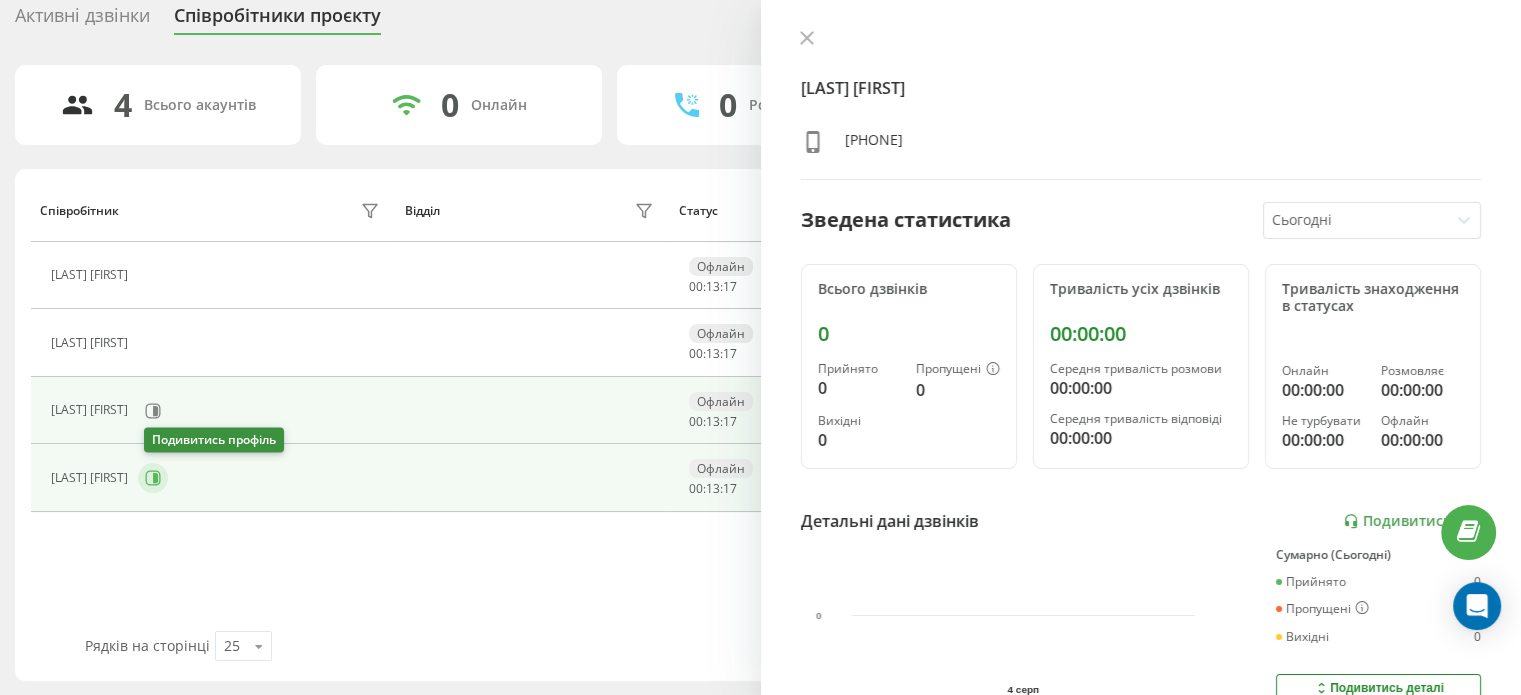 click at bounding box center (153, 478) 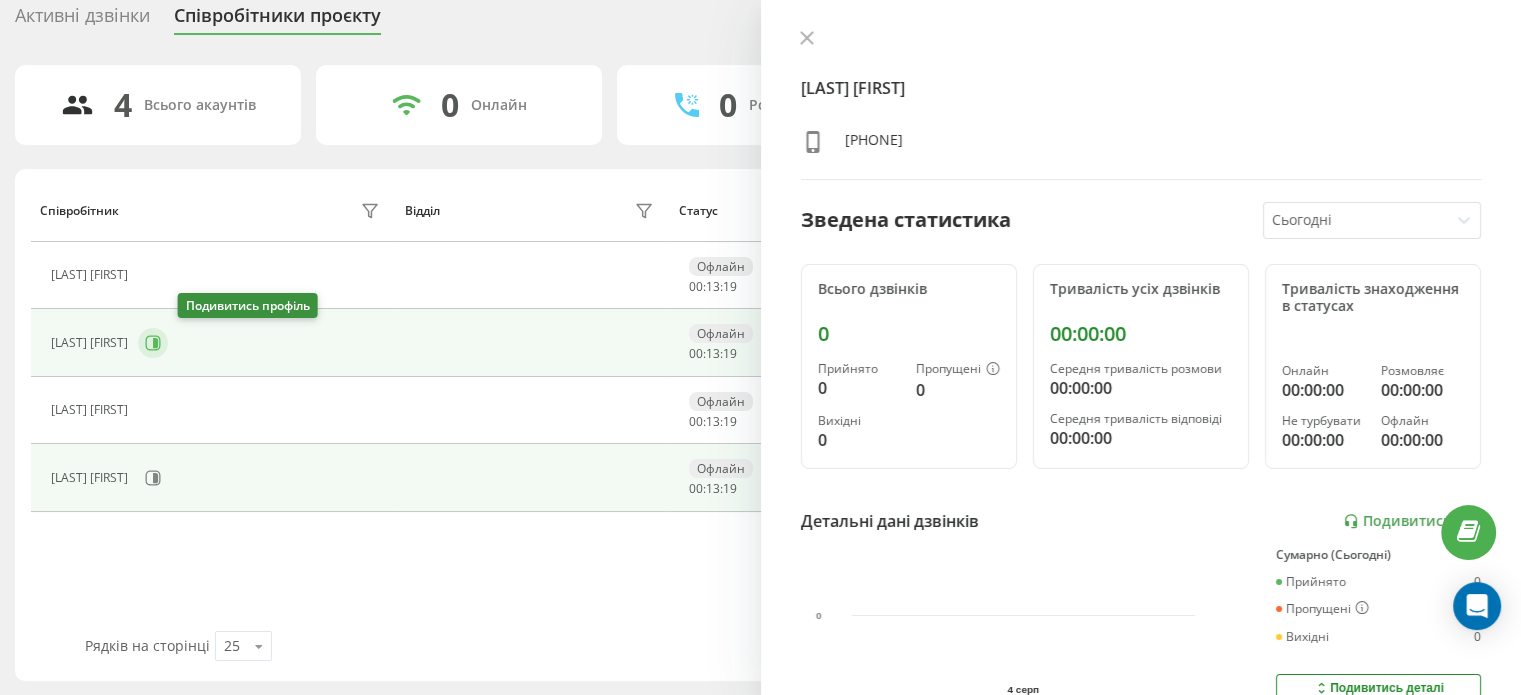 click 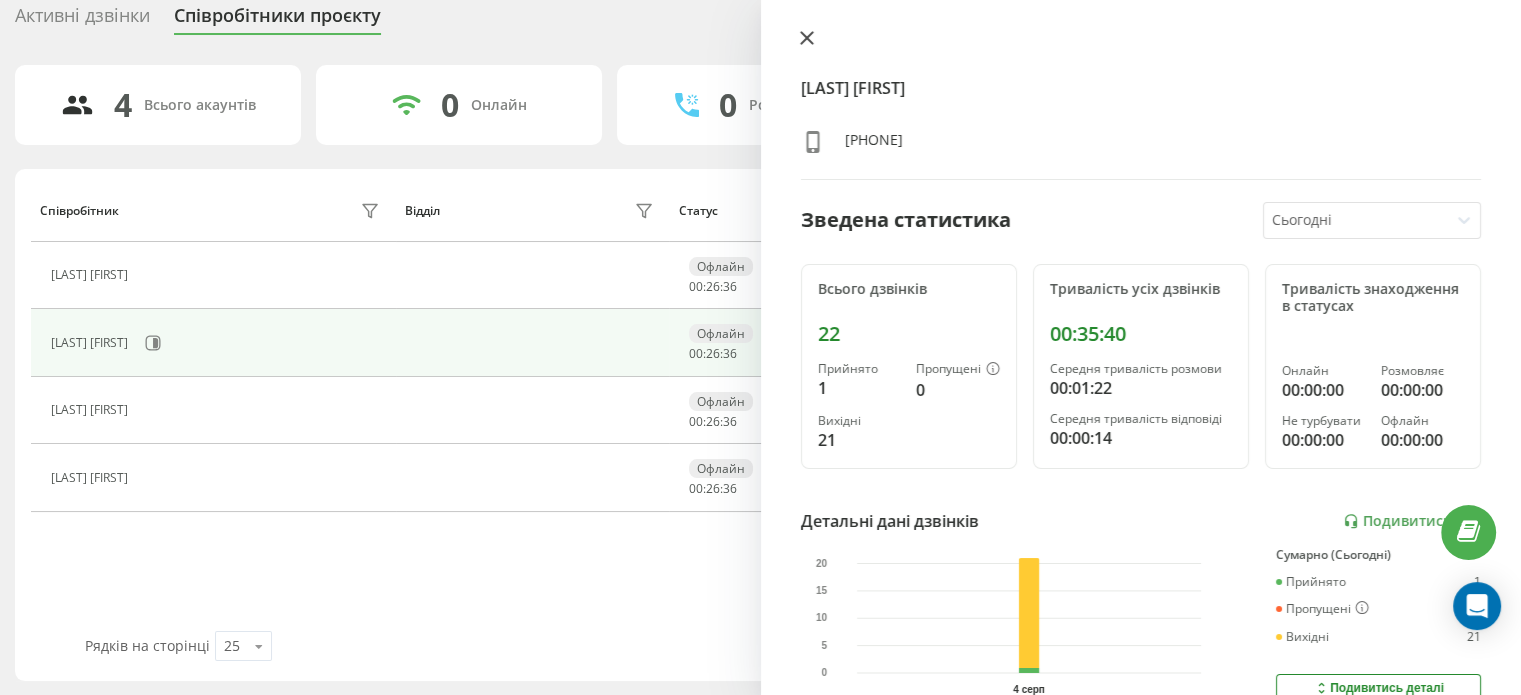 click 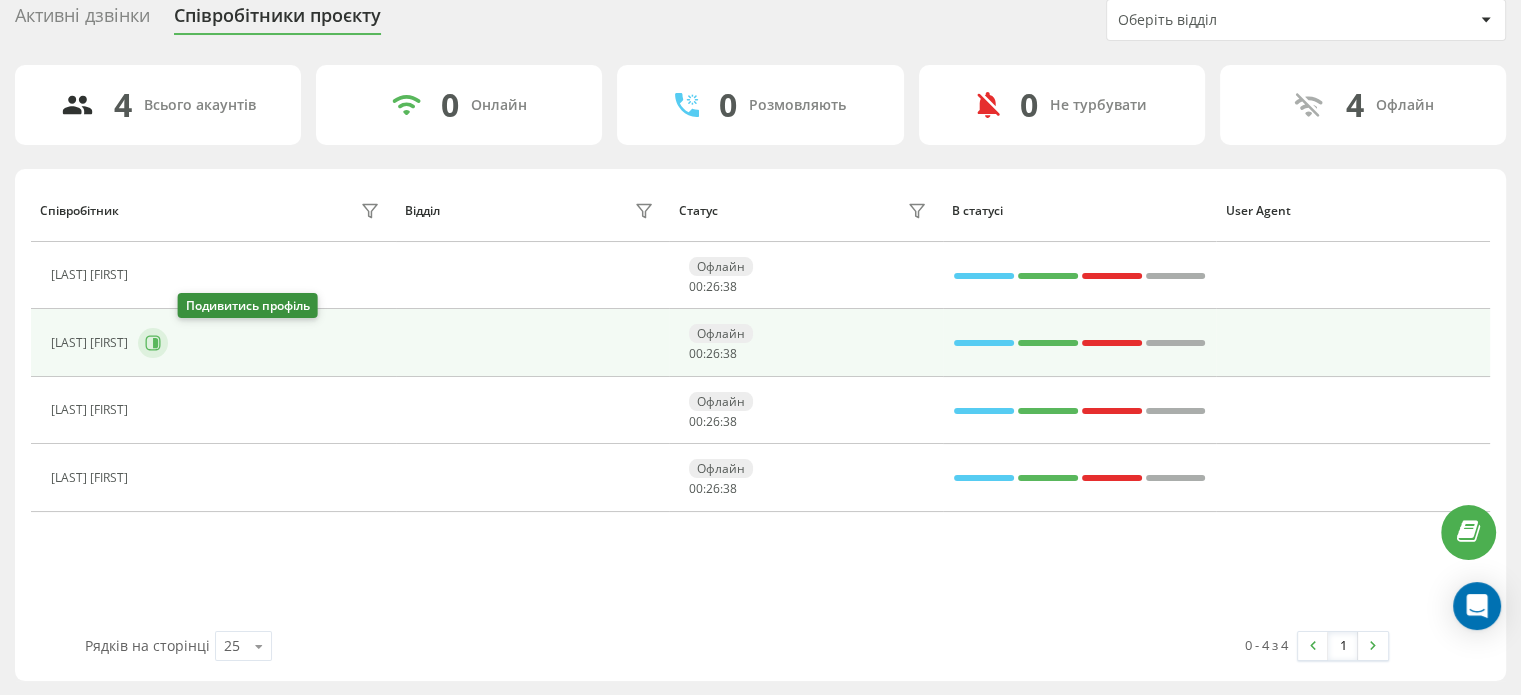 click 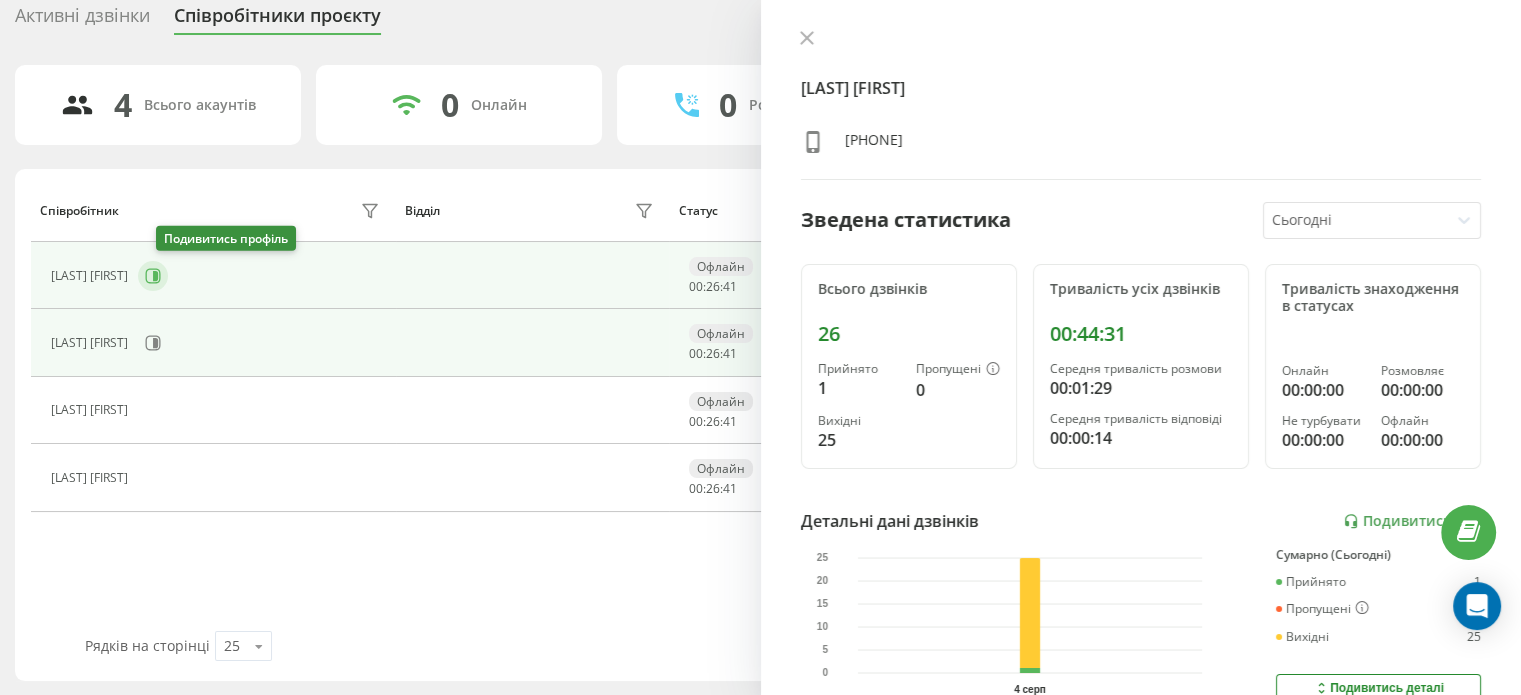 click 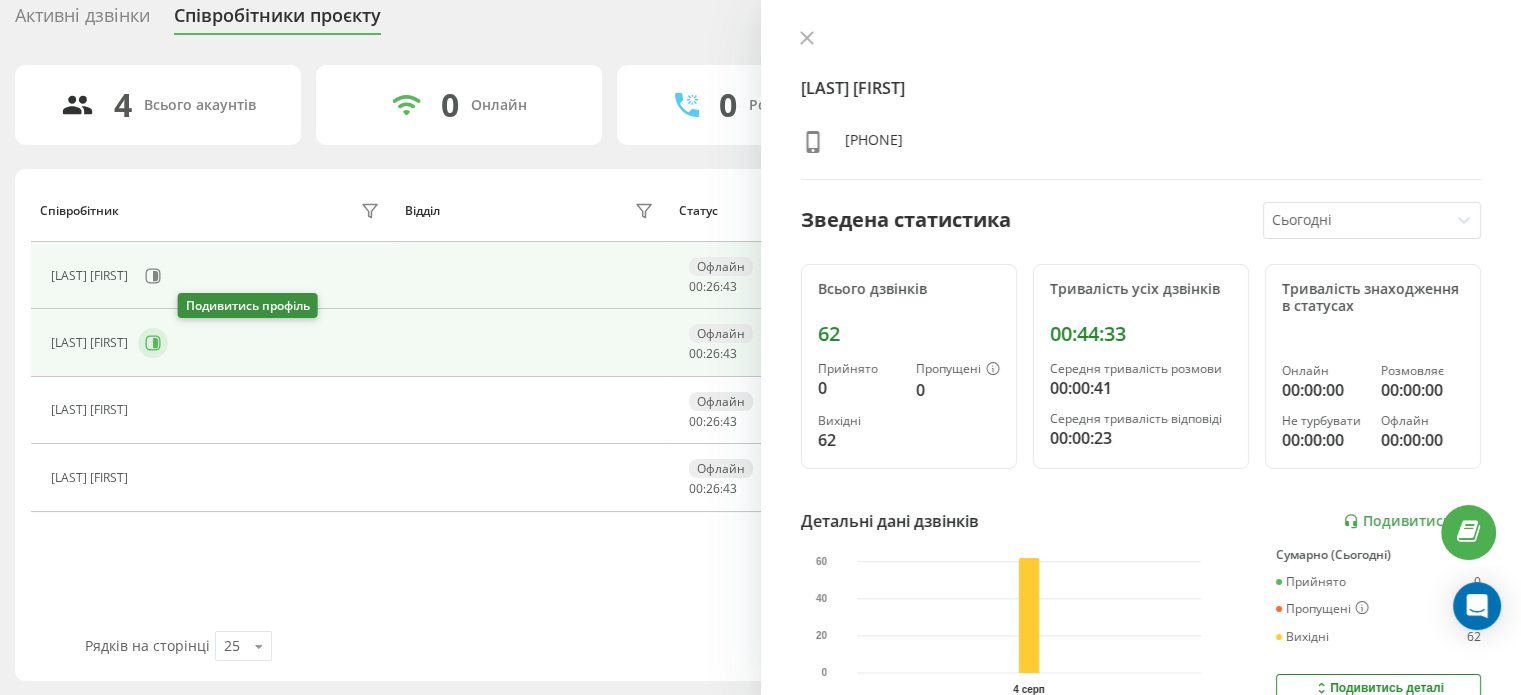 click 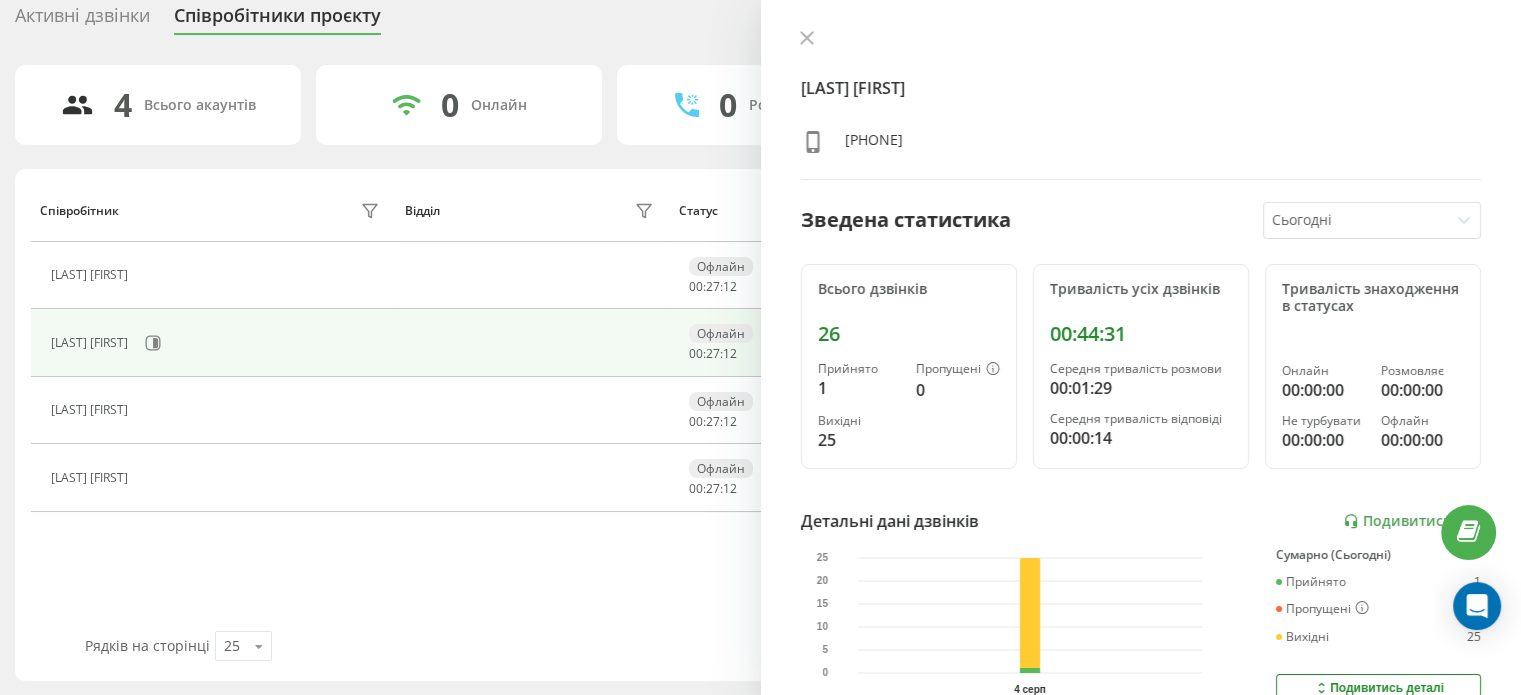 click on "[LAST] [FIRST] [PHONE] Зведена статистика Сьогодні Всього дзвінків 26 Прийнято 1 Пропущені 0 Вихідні 25 Тривалість усіх дзвінків 00:44:31 Середня тривалість розмови 00:01:29 Середня тривалість відповіді 00:00:14 Тривалість знаходження в статусах Онлайн 00:00:00 Розмовляє 00:00:00 Не турбувати 00:00:00 Офлайн 00:00:00 Детальні дані дзвінків Подивитись звіт 4 серп 0 5 10 15 20 25 Сумарно (Сьогодні) Прийнято 1 Пропущені 0 Вихідні 25 Подивитись деталі Детальні дані статусів 4 серп Сумарно (Сьогодні) Онлайн 00:00:00 Розмовляє 00:00:00 Не турбувати 00:00:00 Офлайн 00:00:00 Подивитись деталі" at bounding box center [1141, 347] 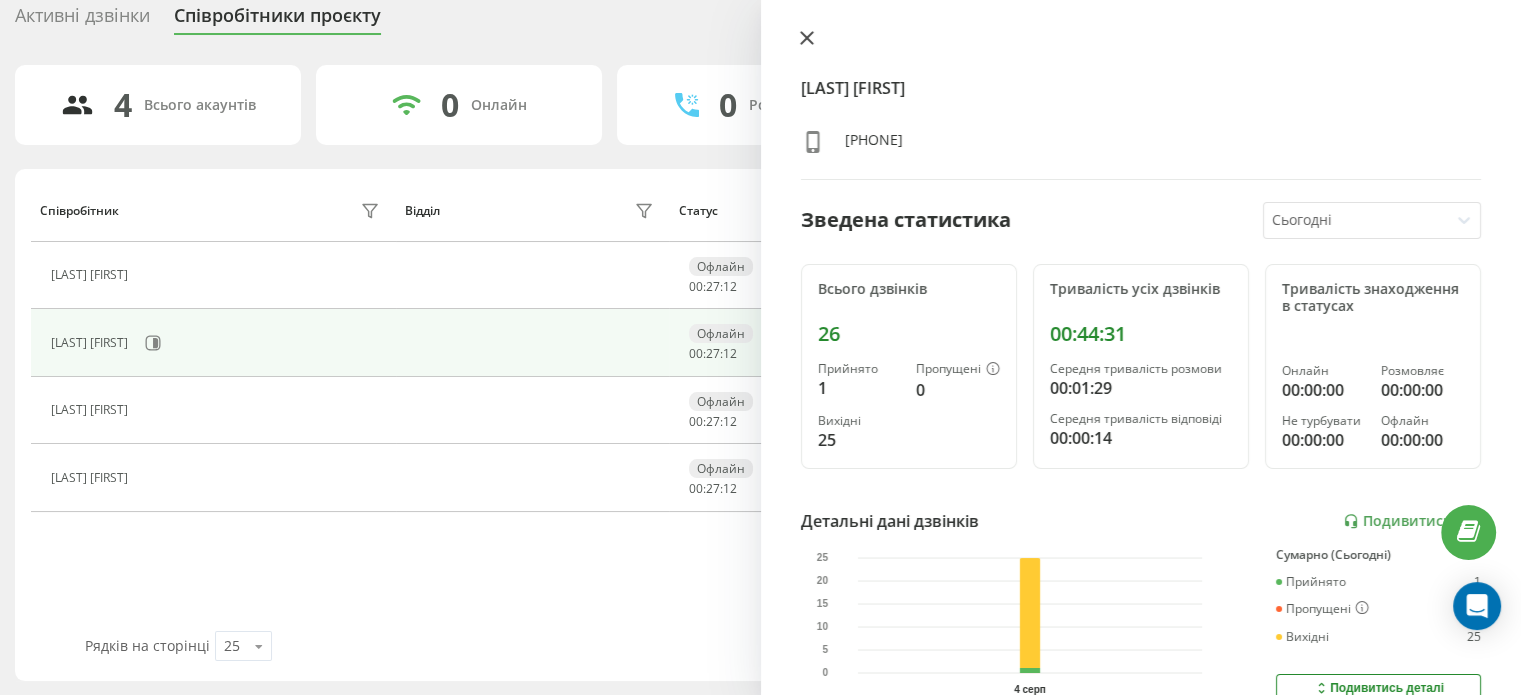 click 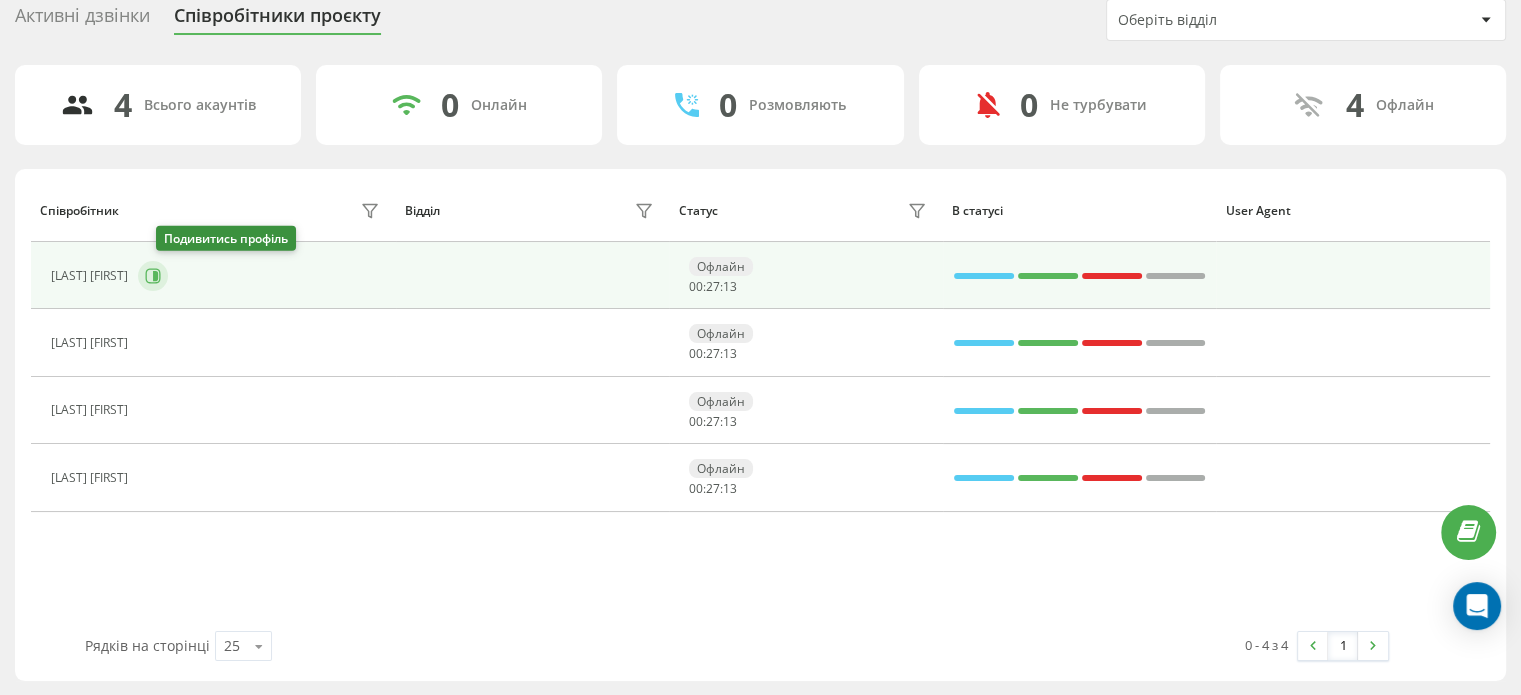 click at bounding box center (153, 276) 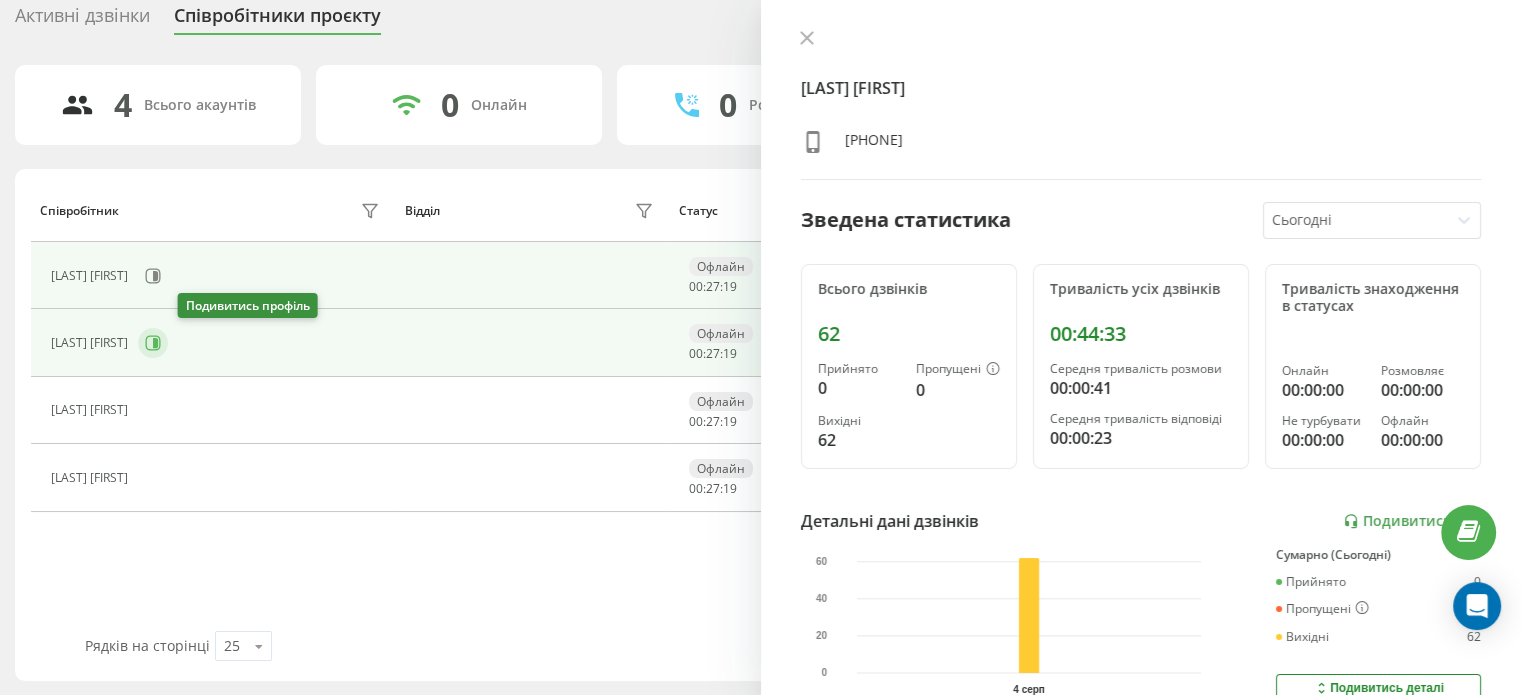 click 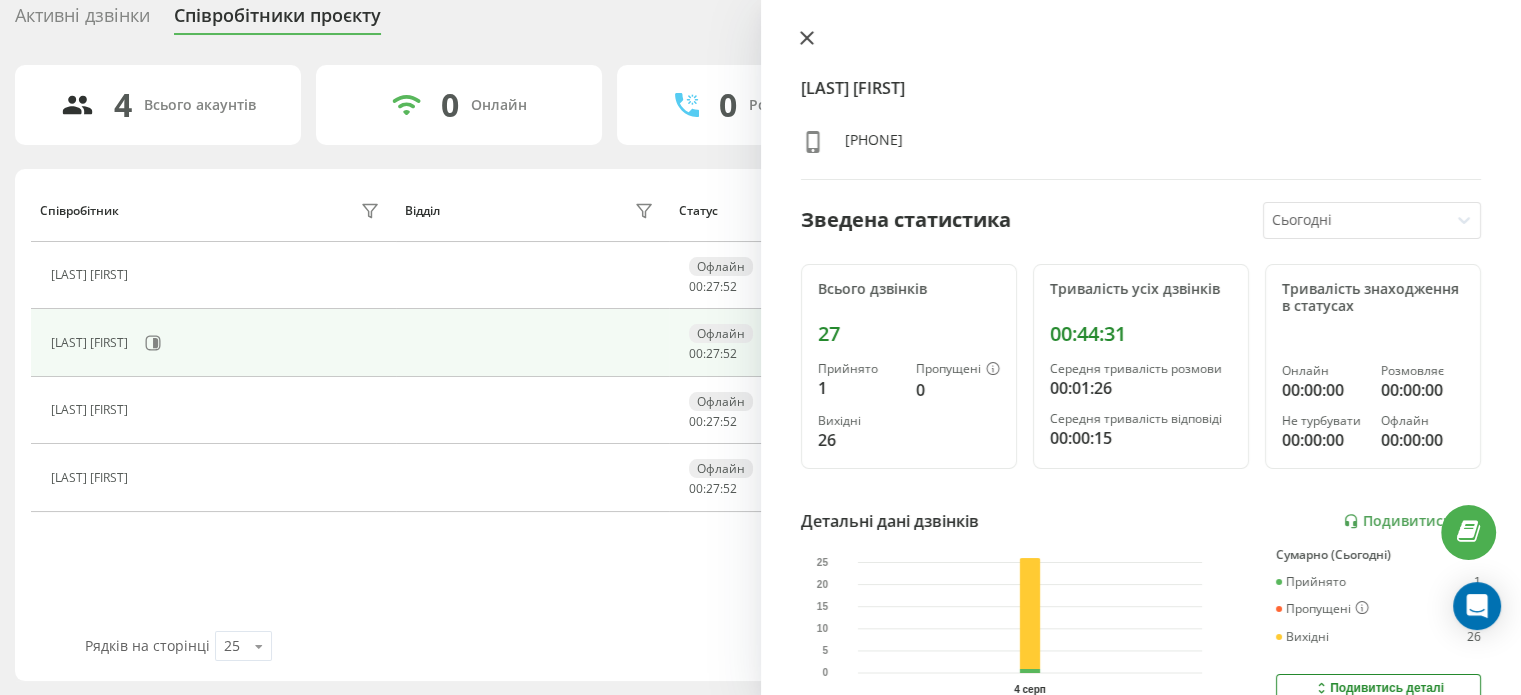 click 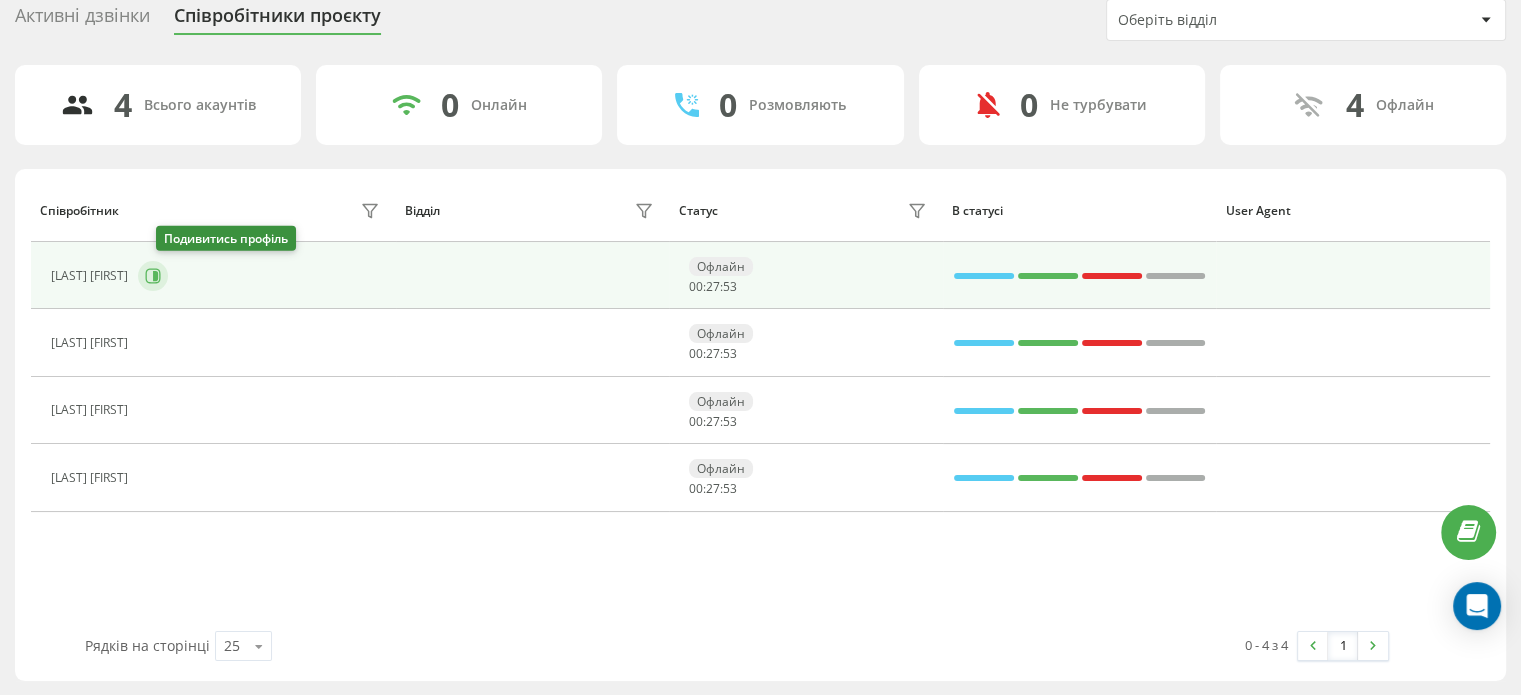 click at bounding box center [153, 276] 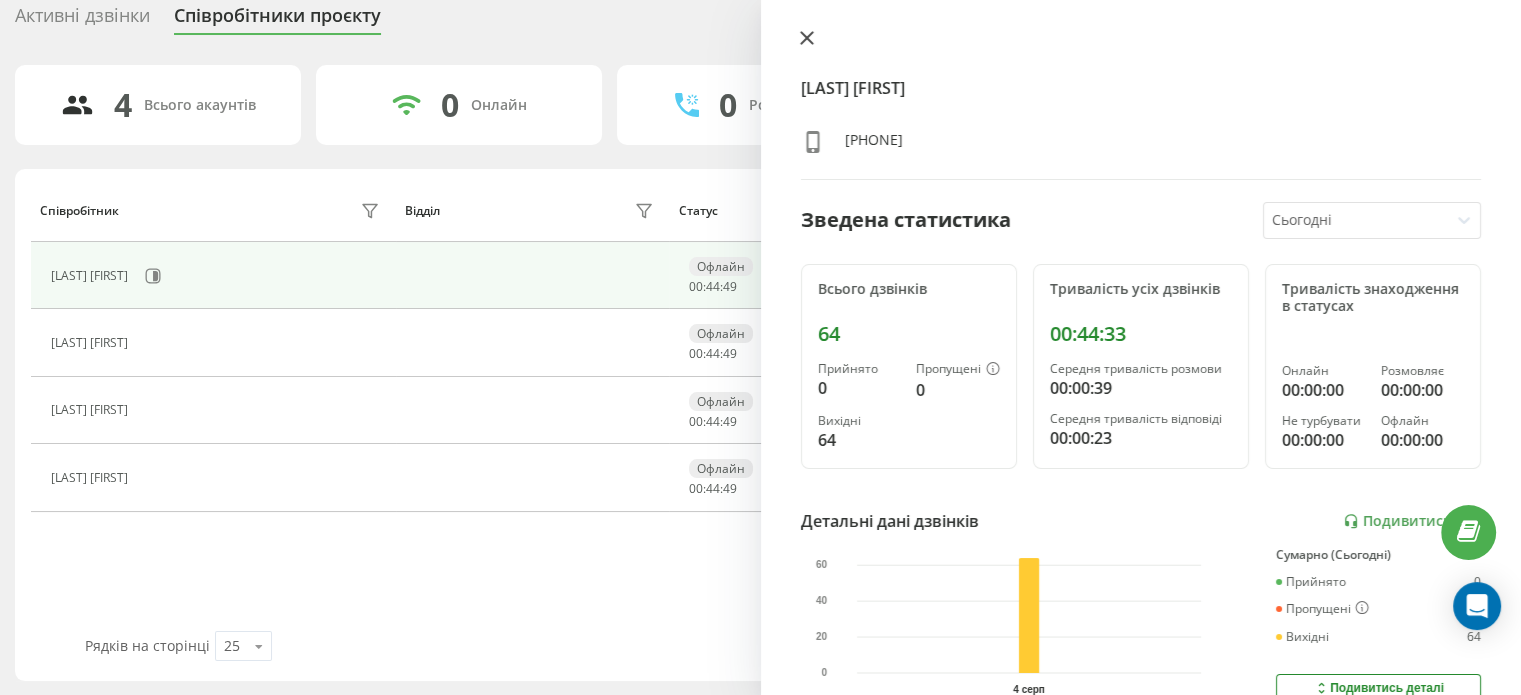 click 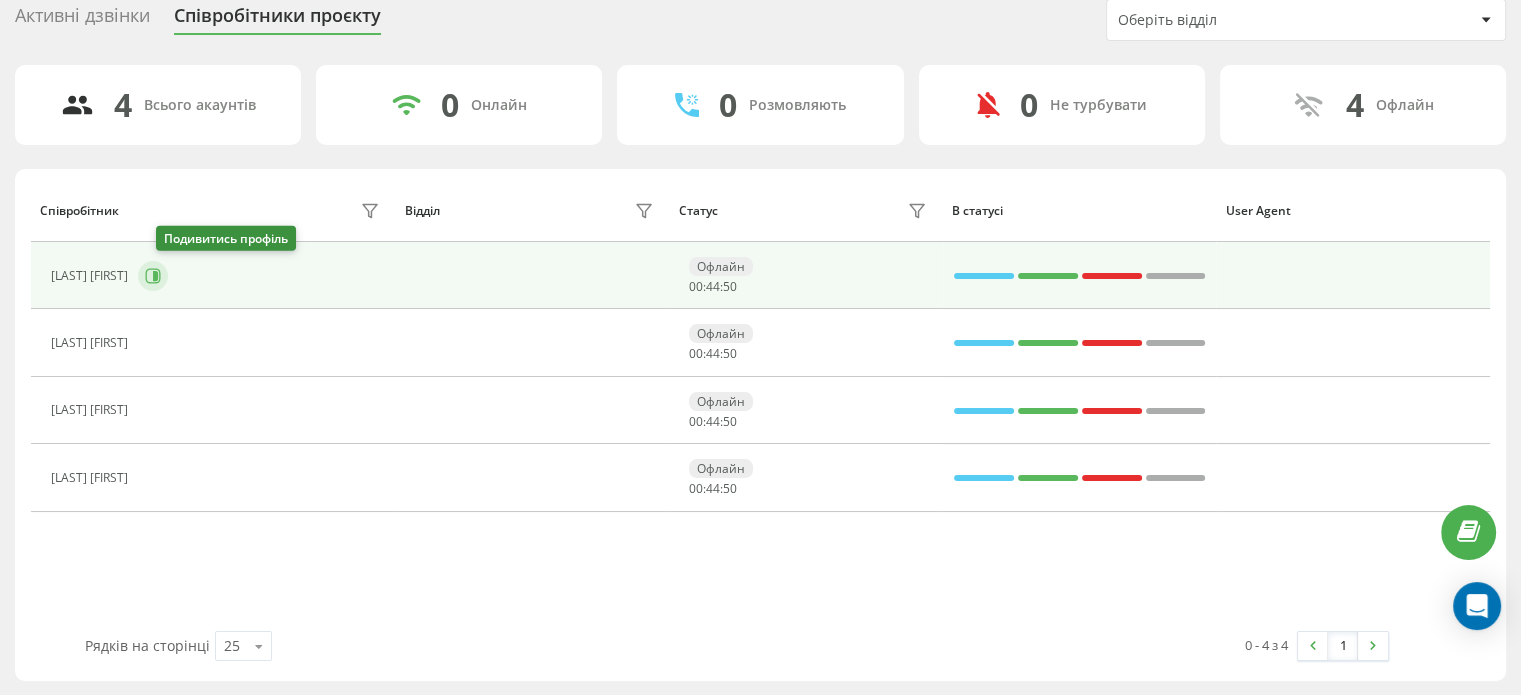 click at bounding box center (153, 276) 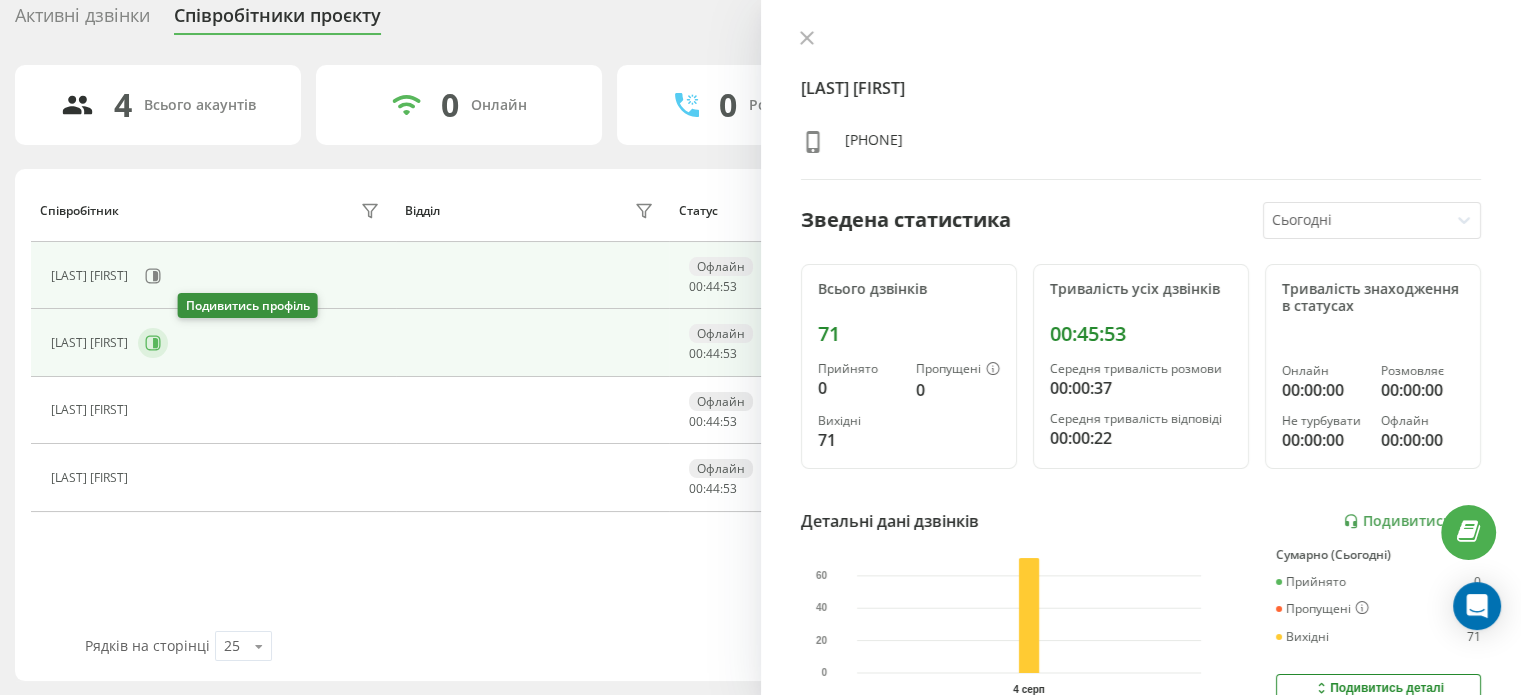 click 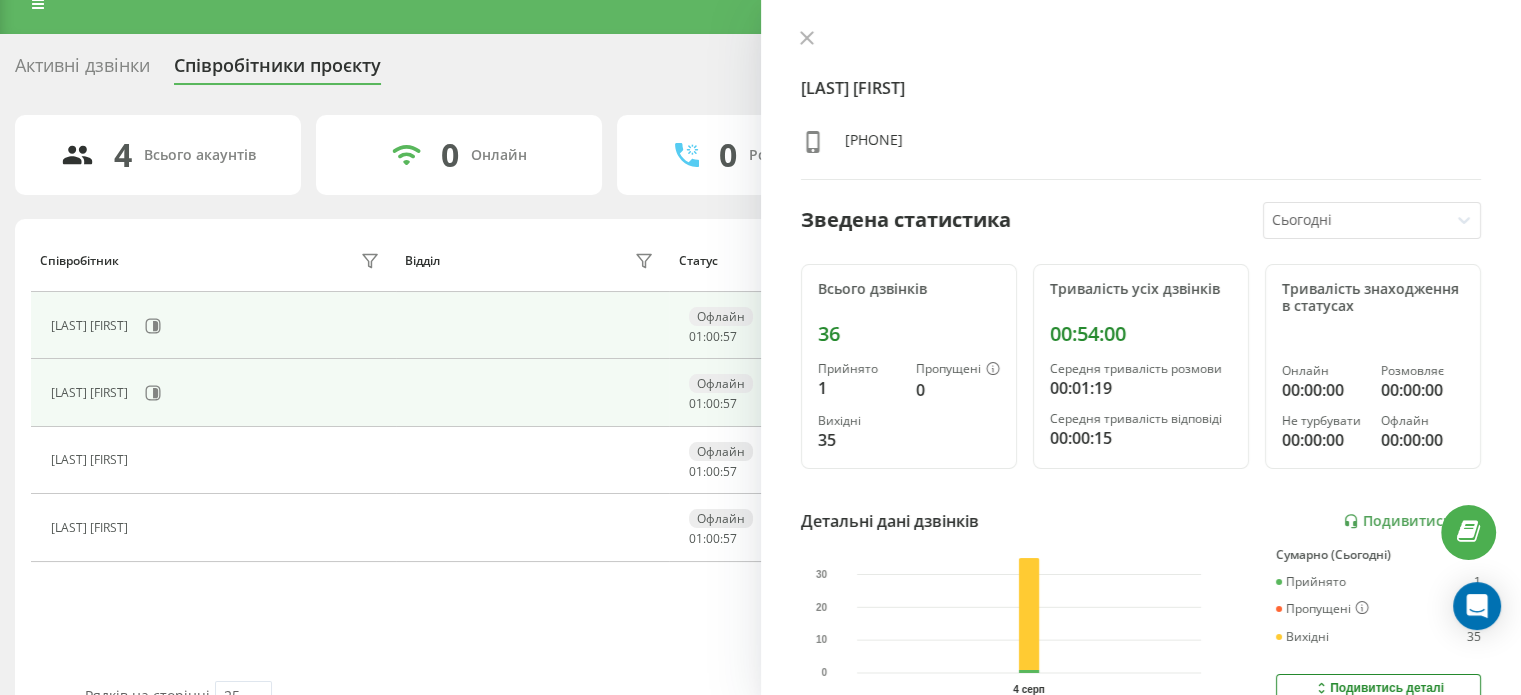 scroll, scrollTop: 0, scrollLeft: 0, axis: both 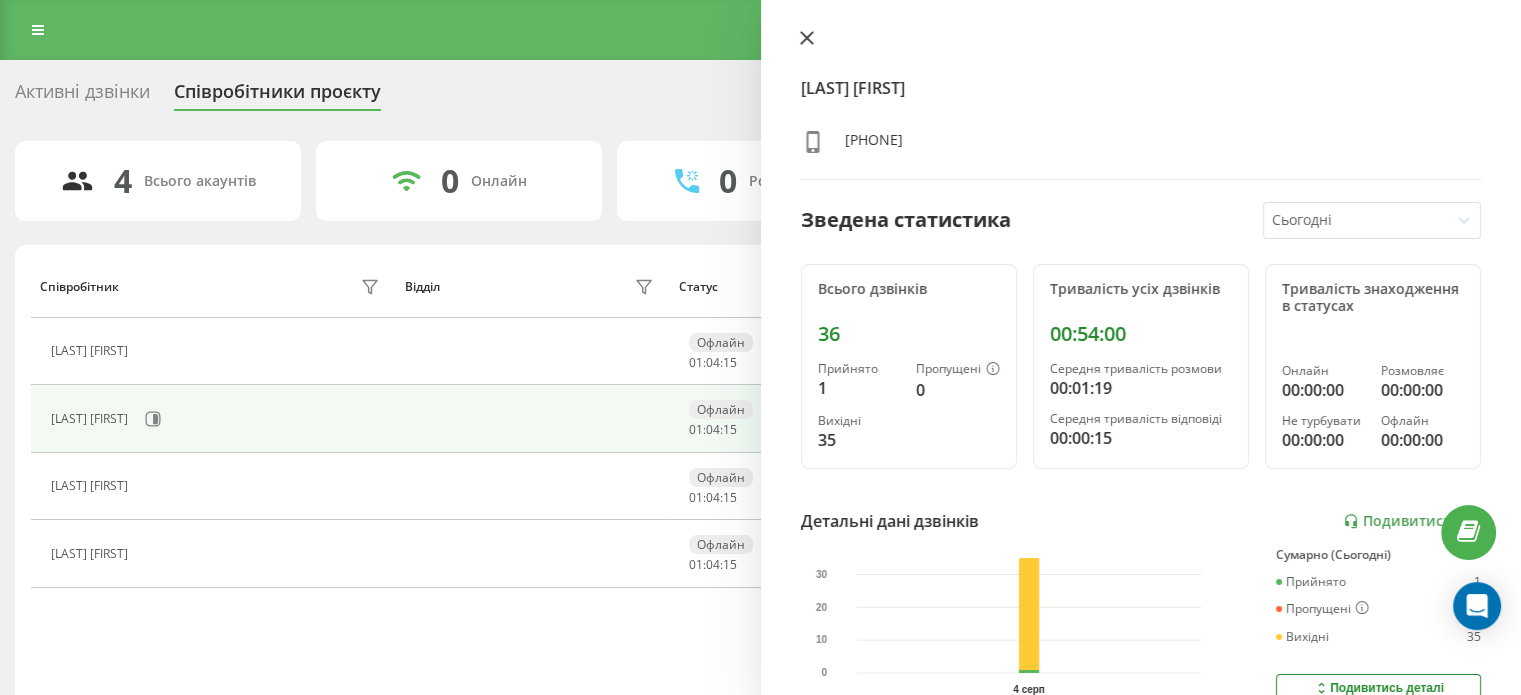 click at bounding box center (807, 39) 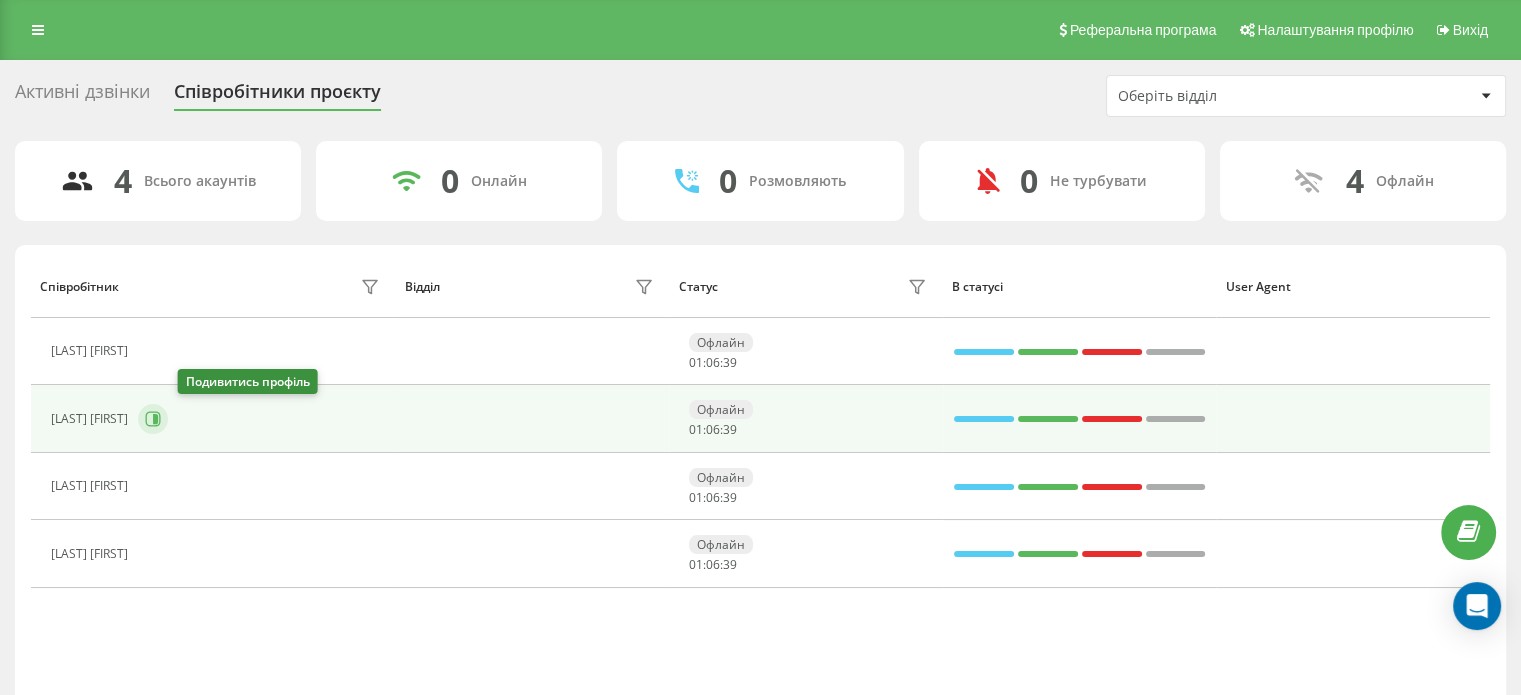 click 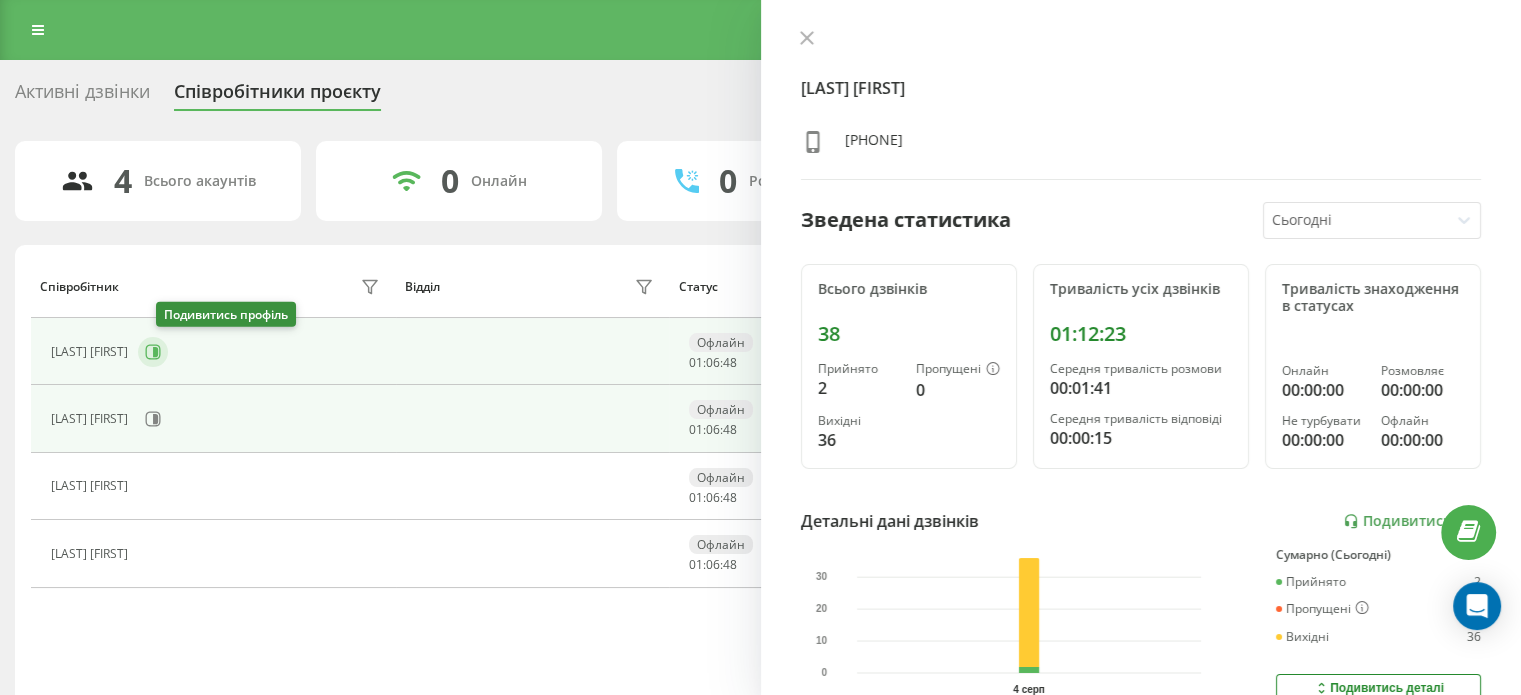 click at bounding box center (153, 352) 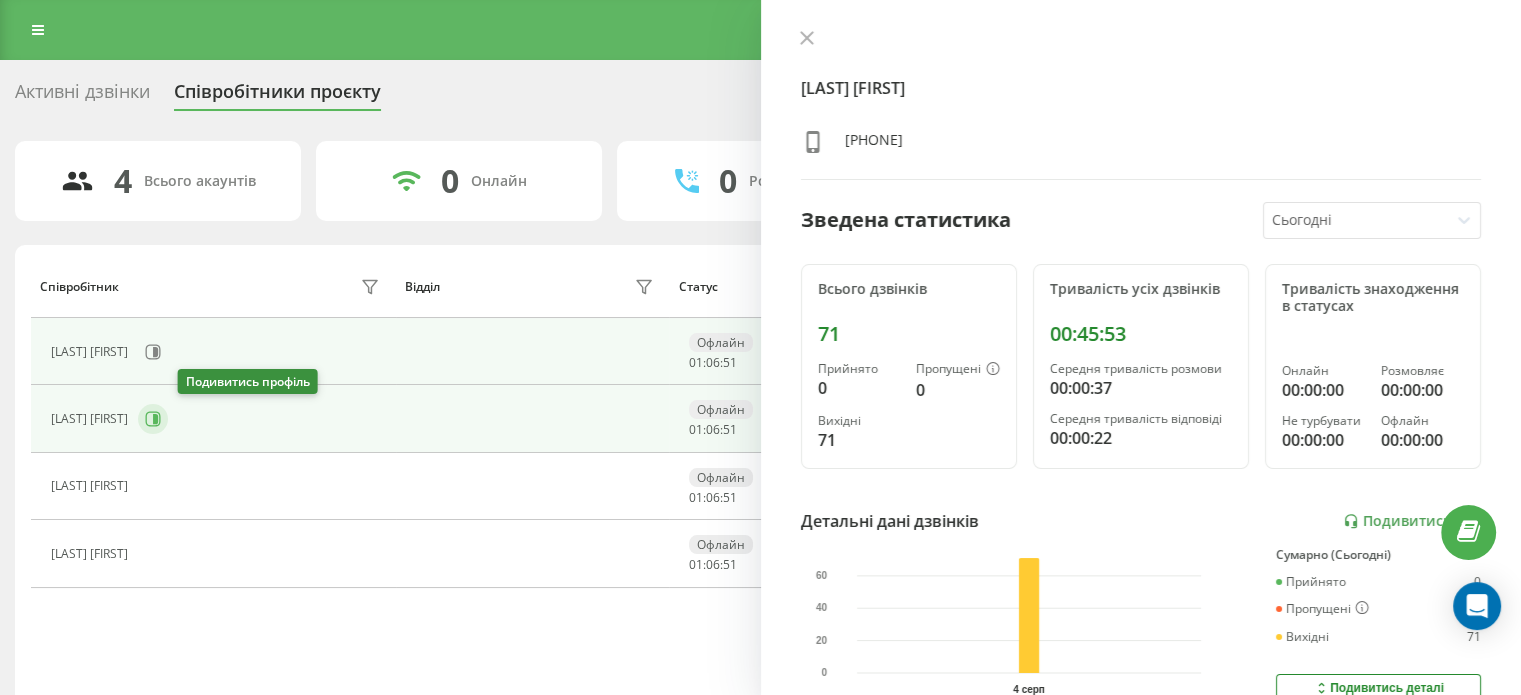 click at bounding box center (153, 419) 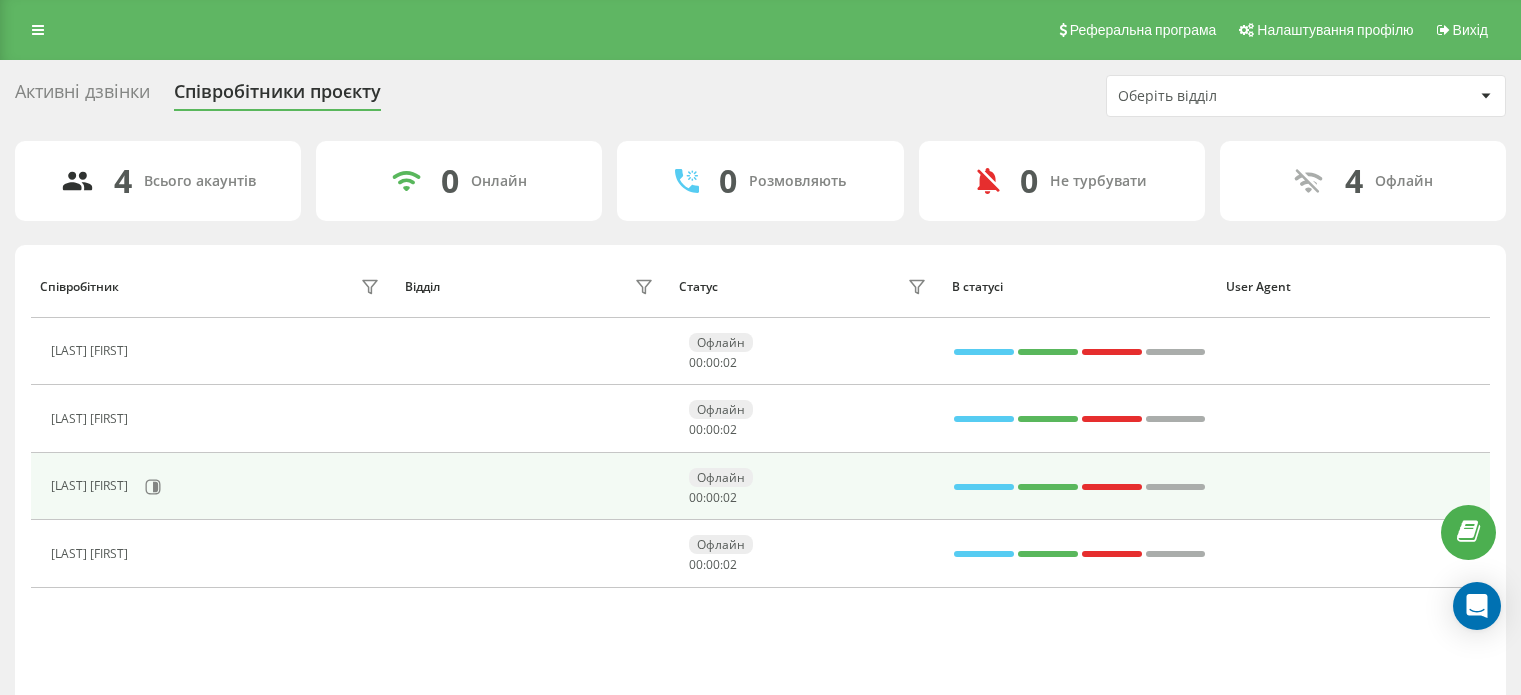 scroll, scrollTop: 0, scrollLeft: 0, axis: both 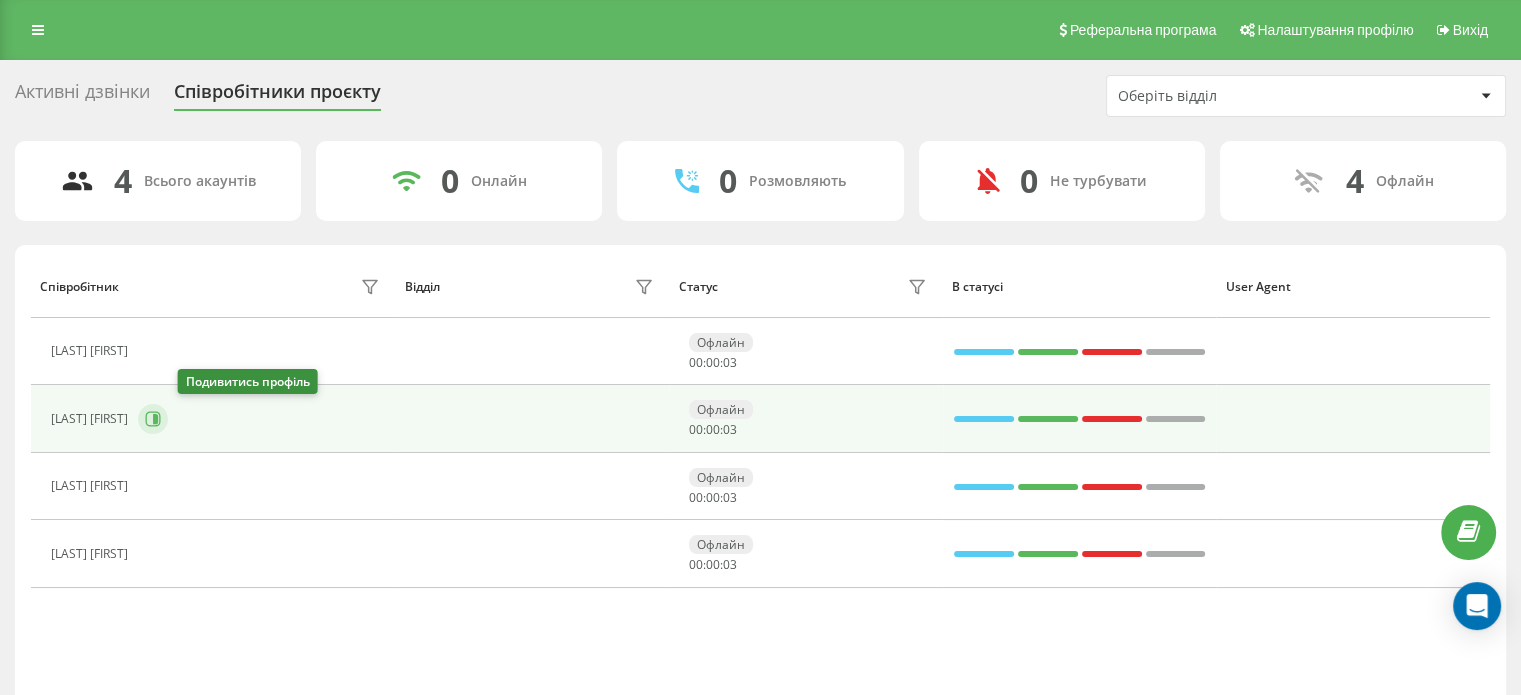 click 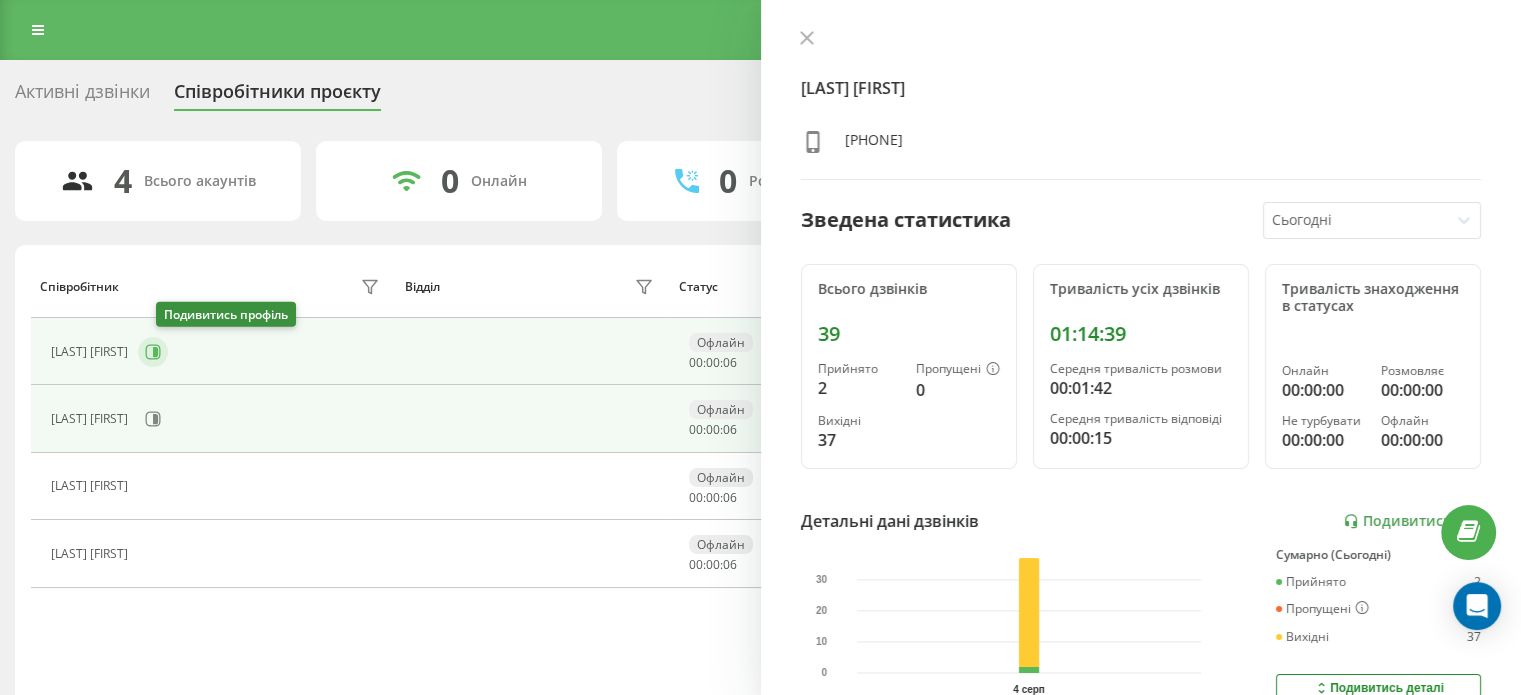 click 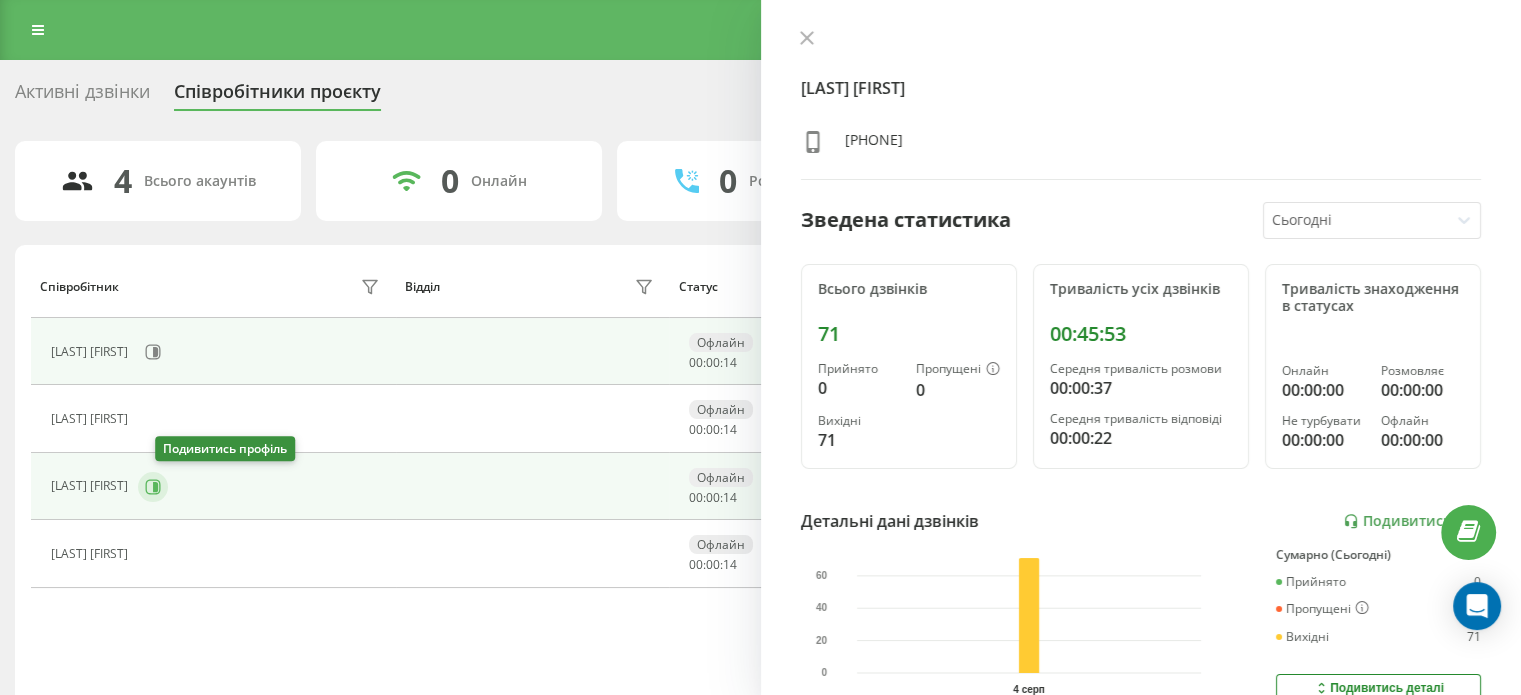 click 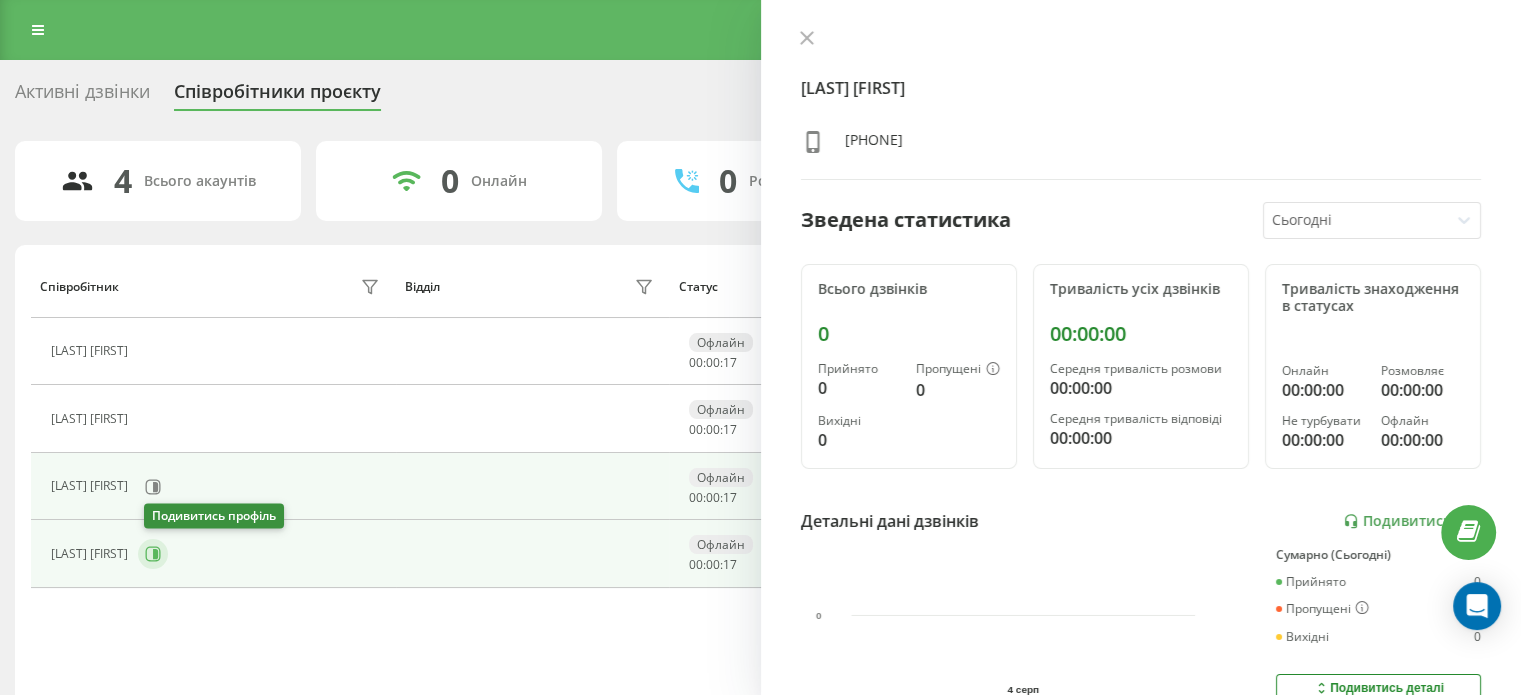 click at bounding box center (153, 554) 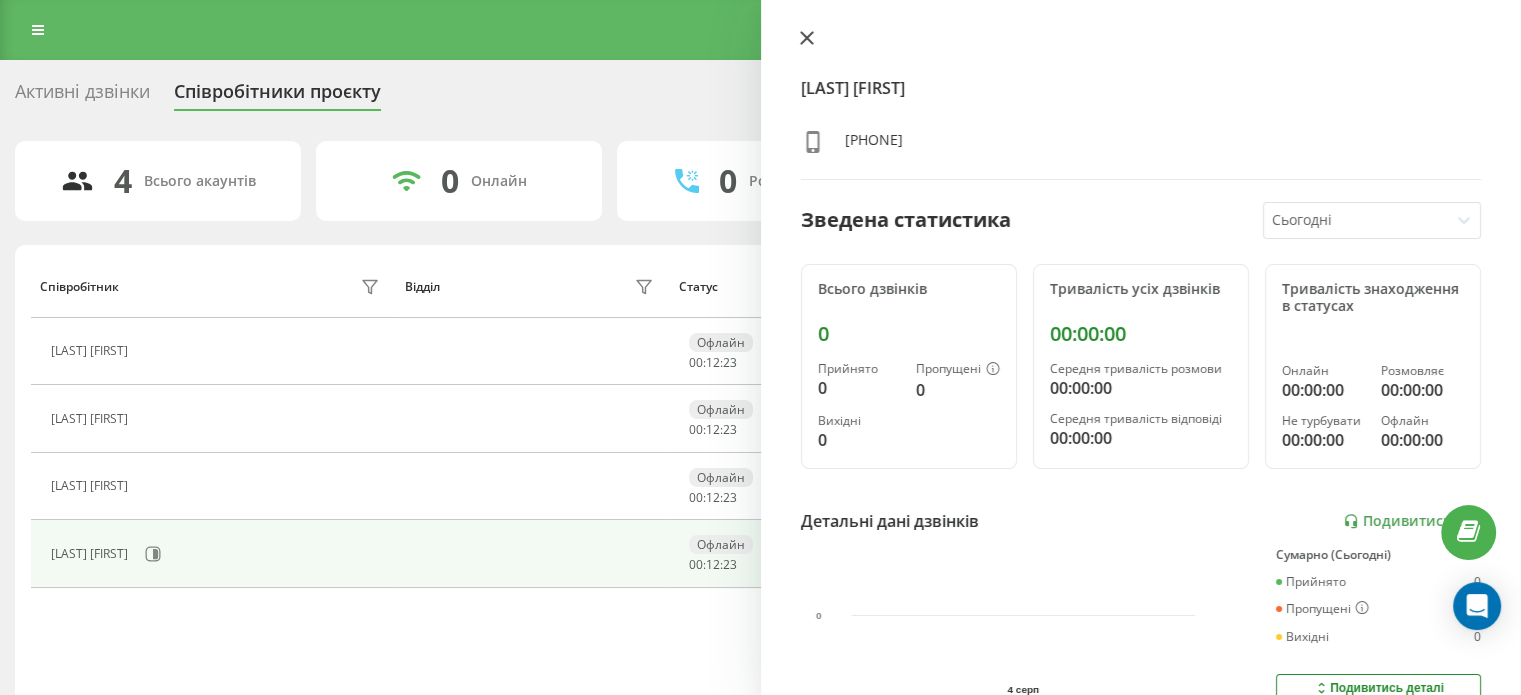 click 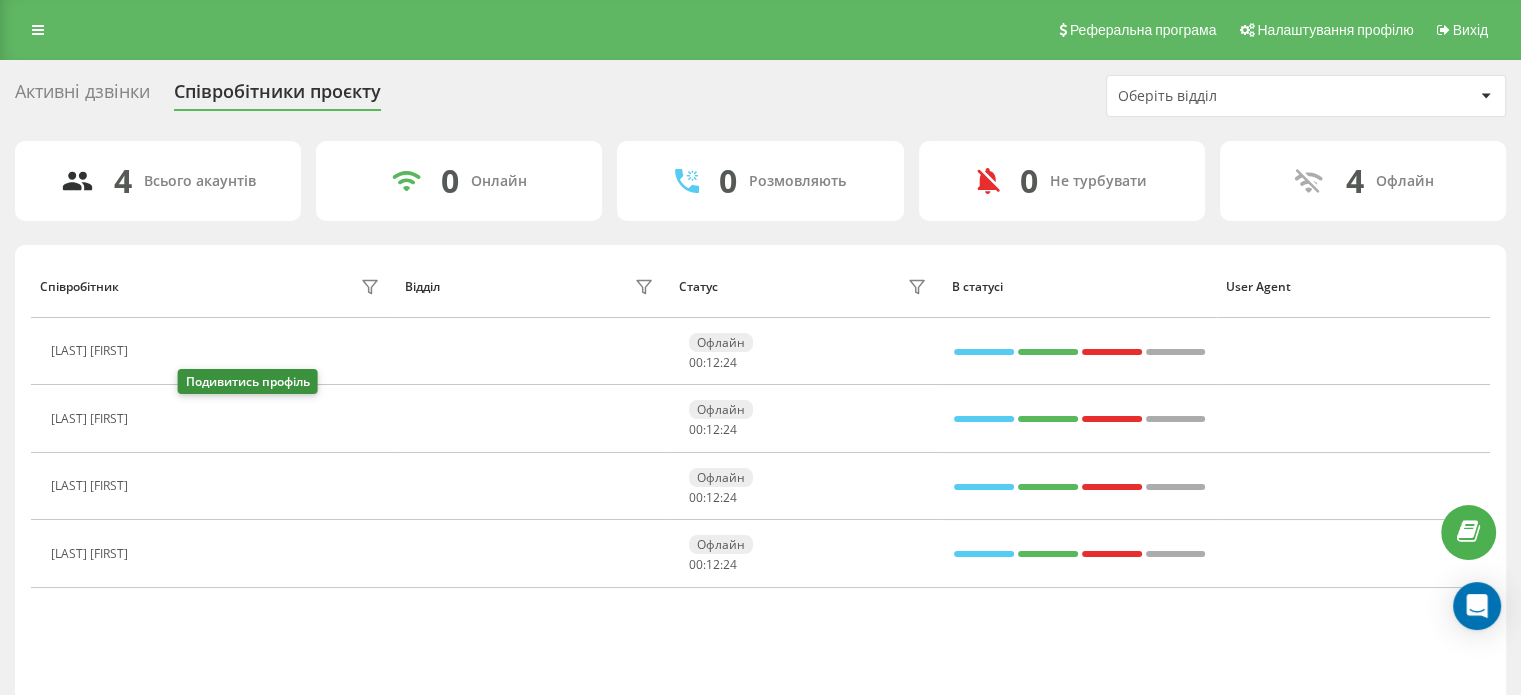 click 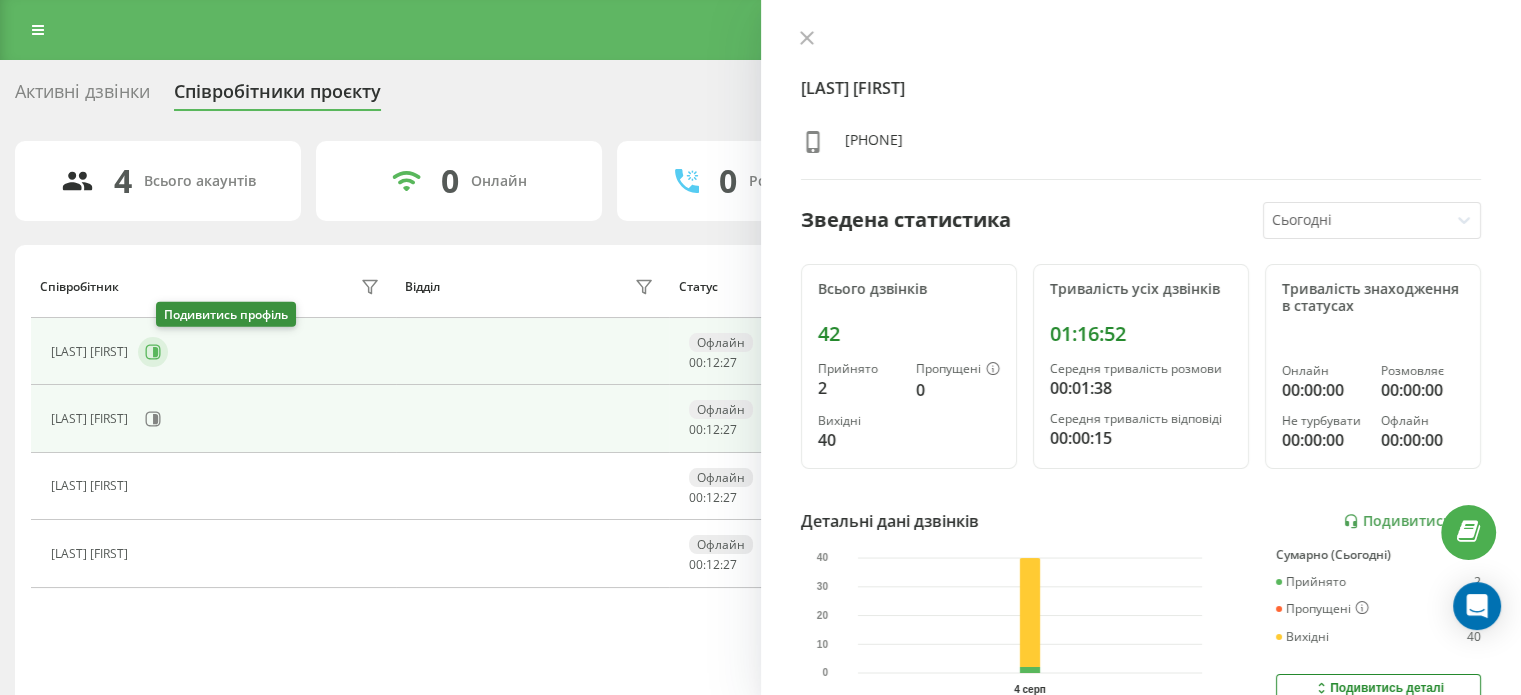 click 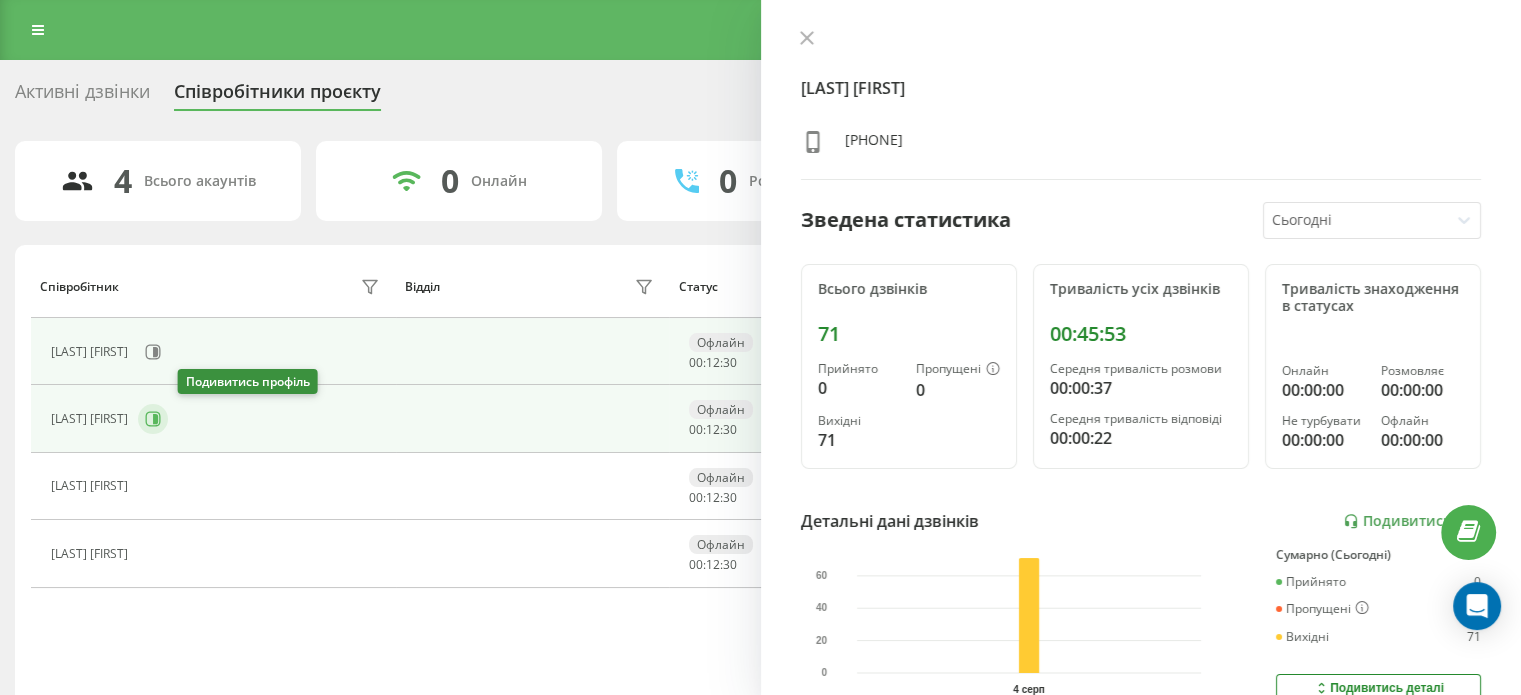 click 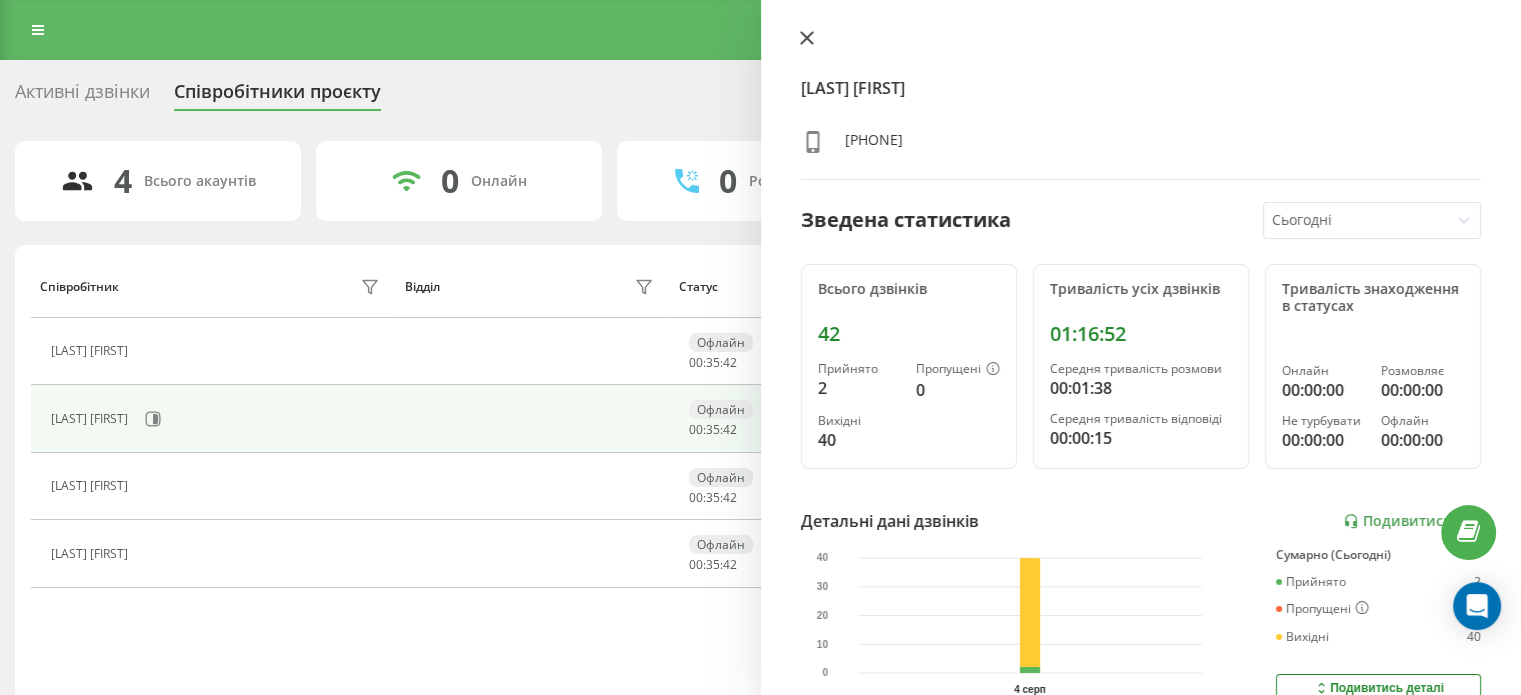 click 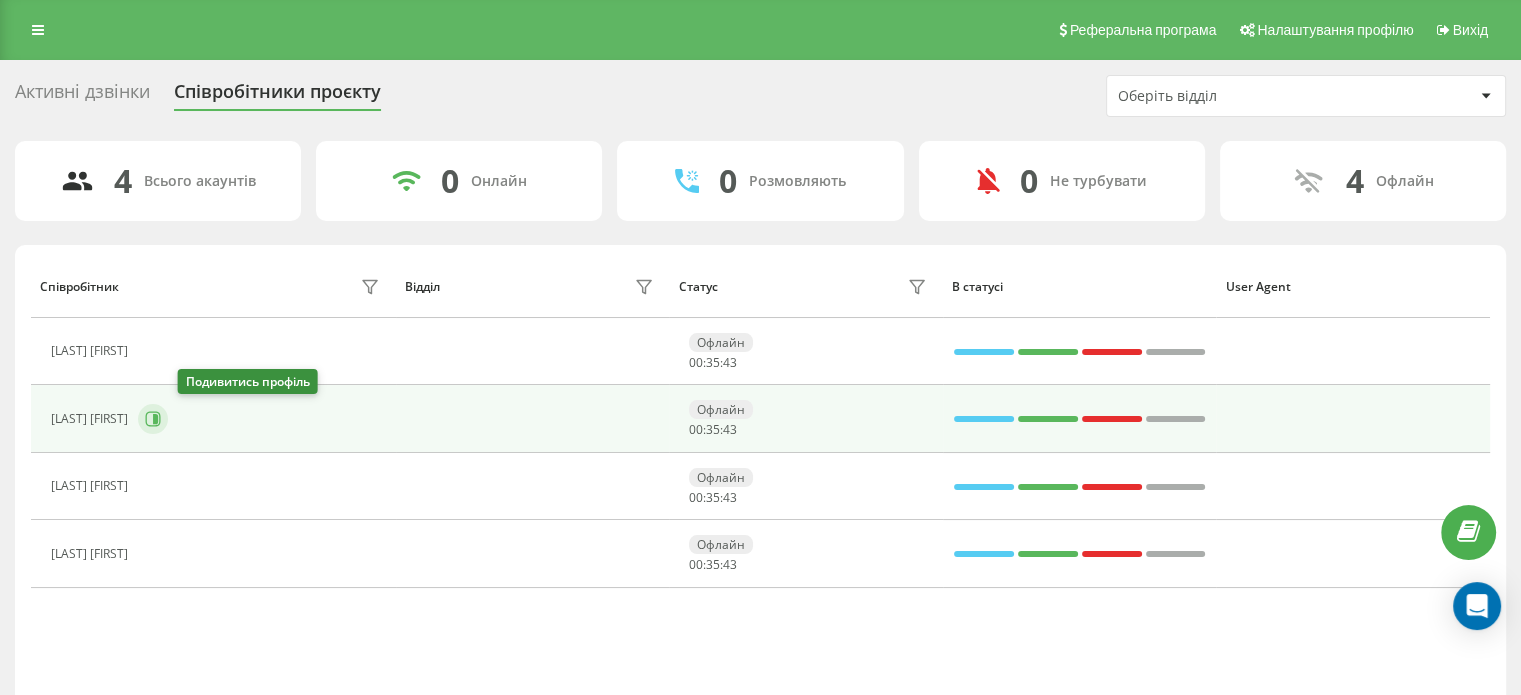 click 